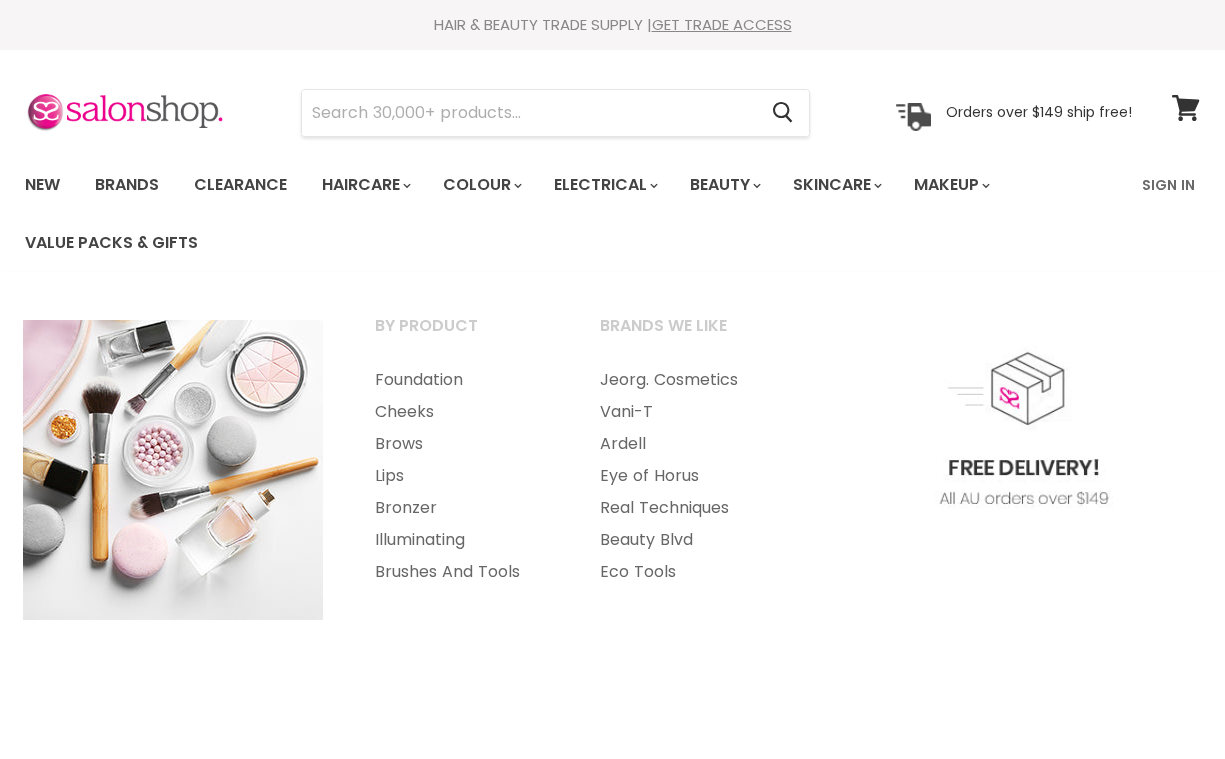 scroll, scrollTop: 0, scrollLeft: 0, axis: both 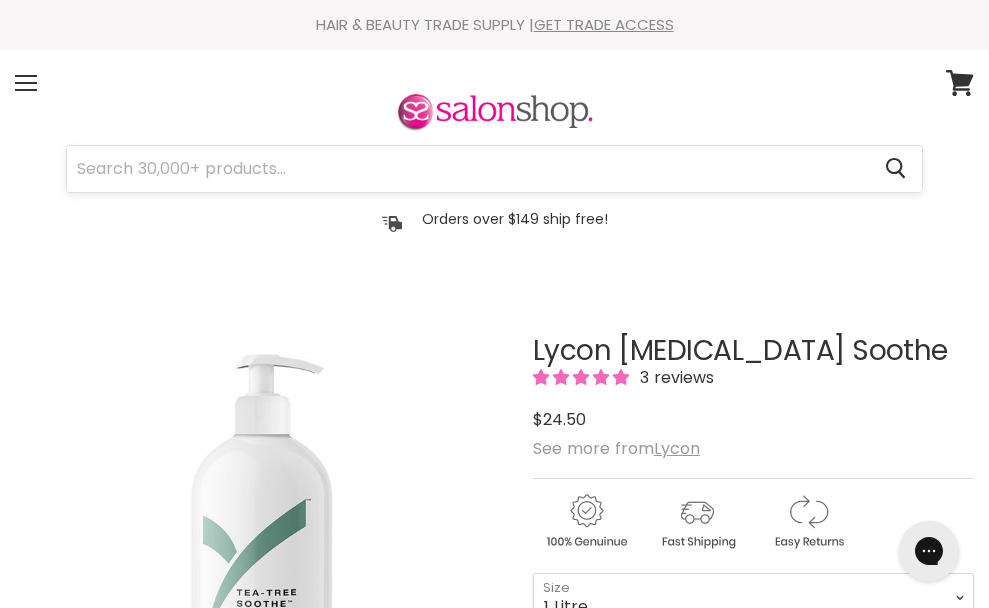 click at bounding box center [468, 169] 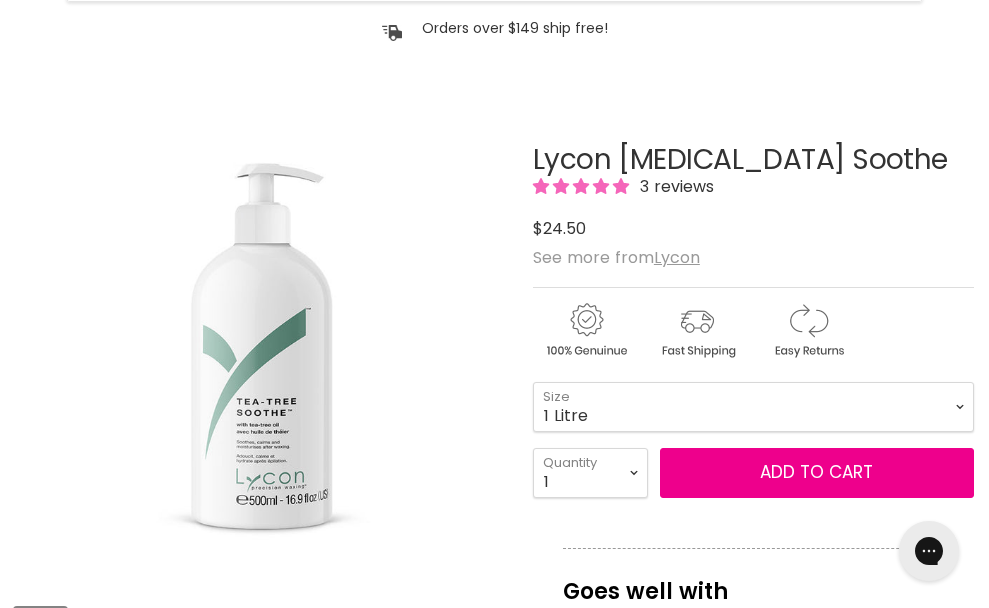 scroll, scrollTop: 200, scrollLeft: 0, axis: vertical 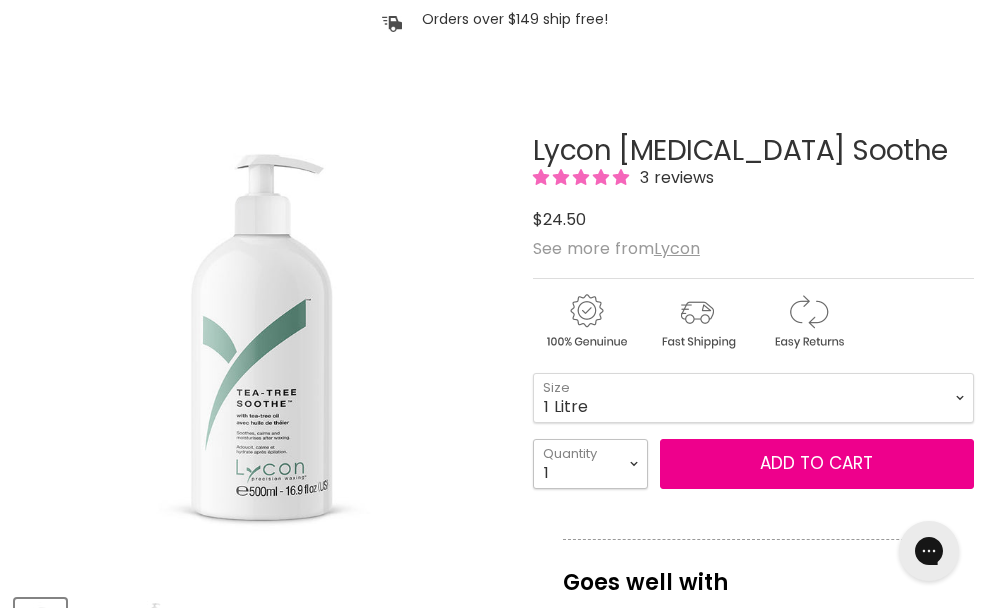 click on "1
2
3
4
5
6
7
8
9
10+" at bounding box center (590, 464) 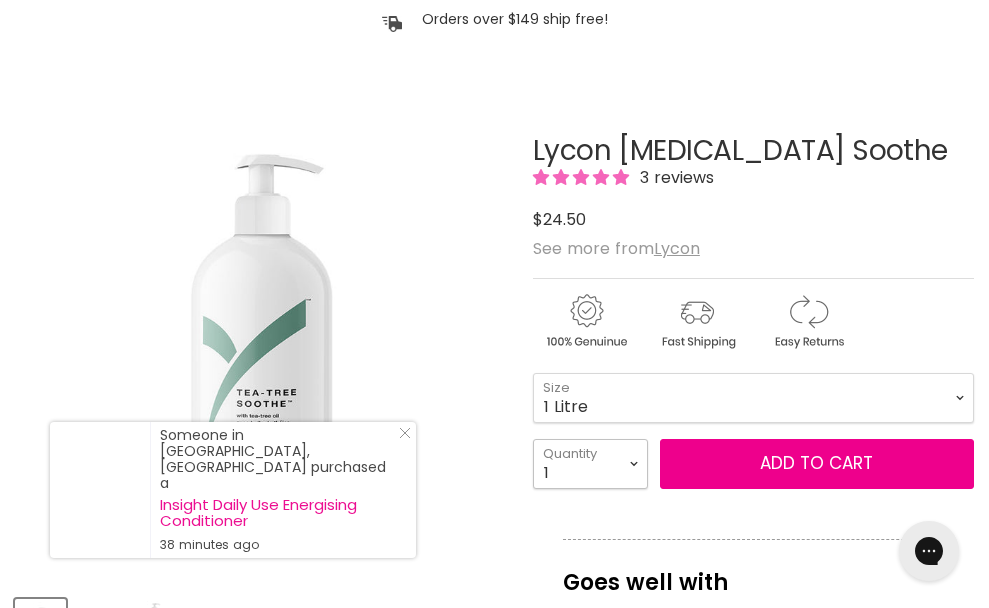 select on "10+" 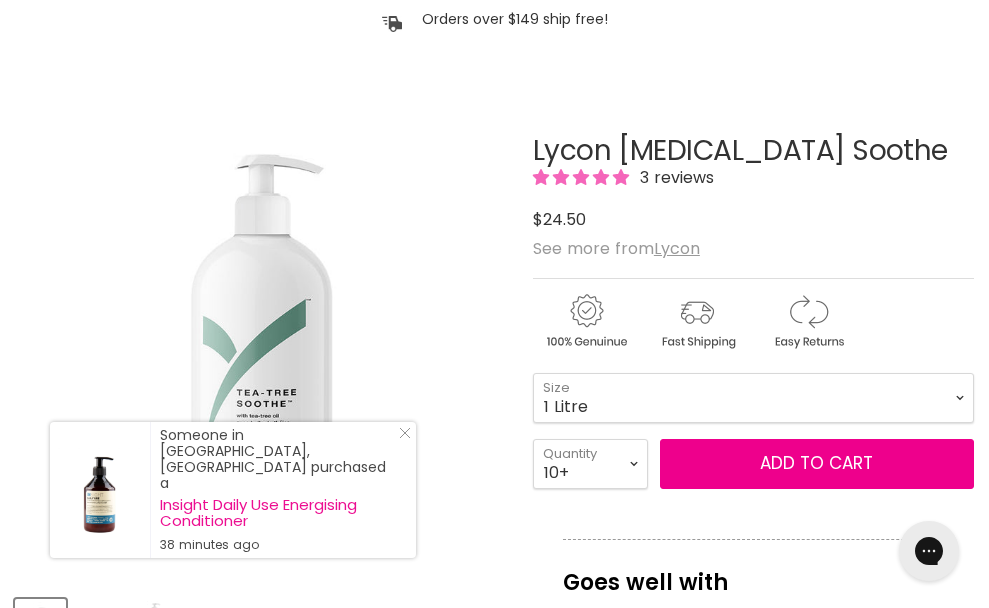 click on "1
2
3
4
5
6
7
8
9
10+" at bounding box center (590, 464) 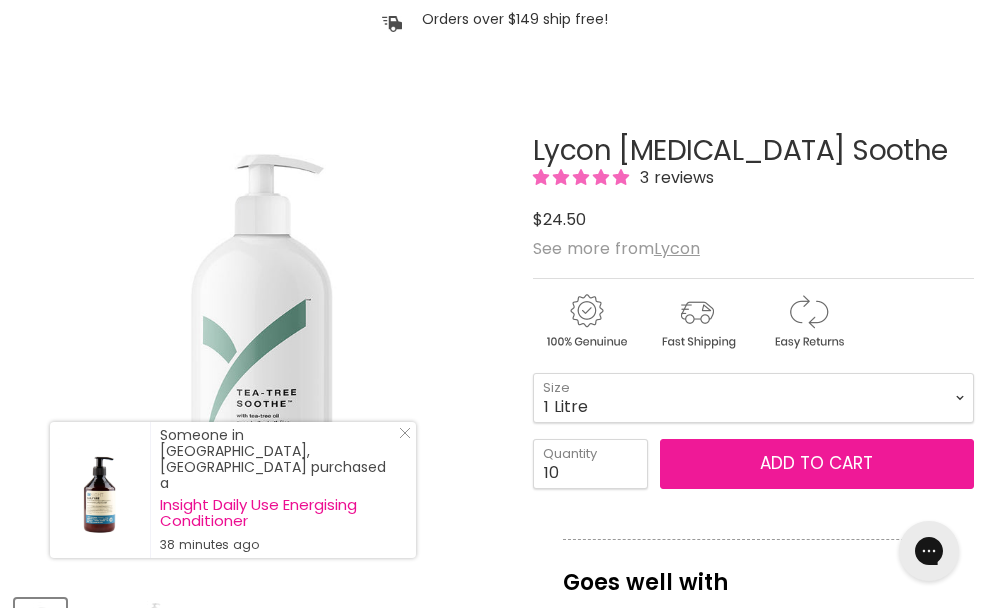 click on "Add to cart" at bounding box center (816, 463) 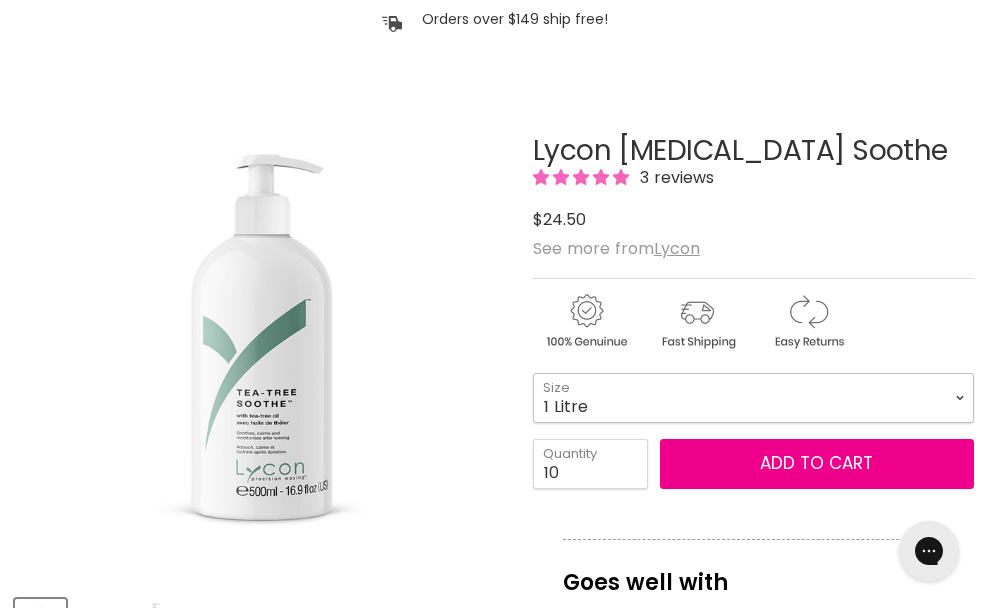 click on "125ml
500ml
1 Litre" at bounding box center [753, 398] 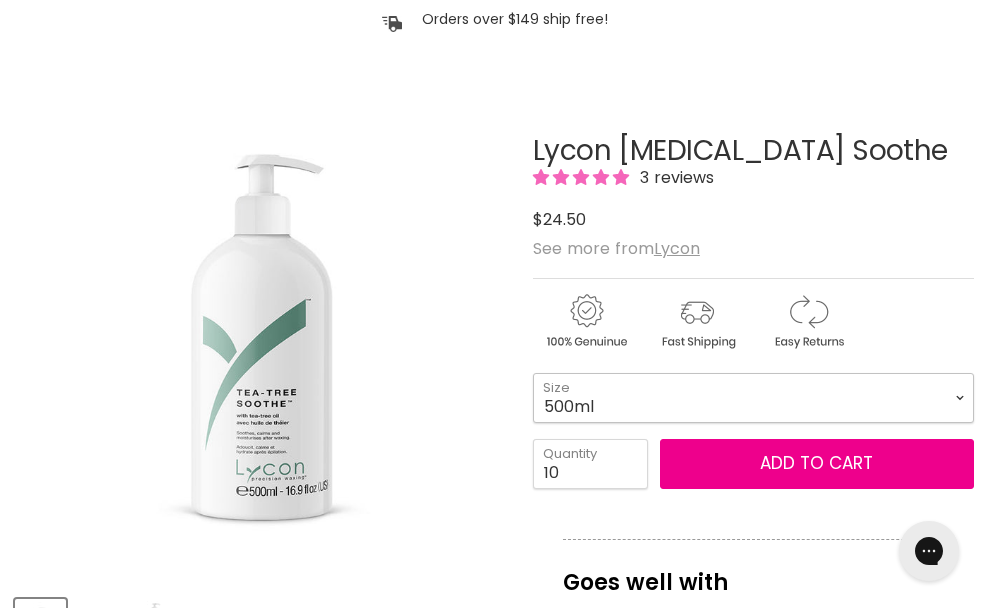 click on "125ml
500ml
1 Litre" at bounding box center (753, 398) 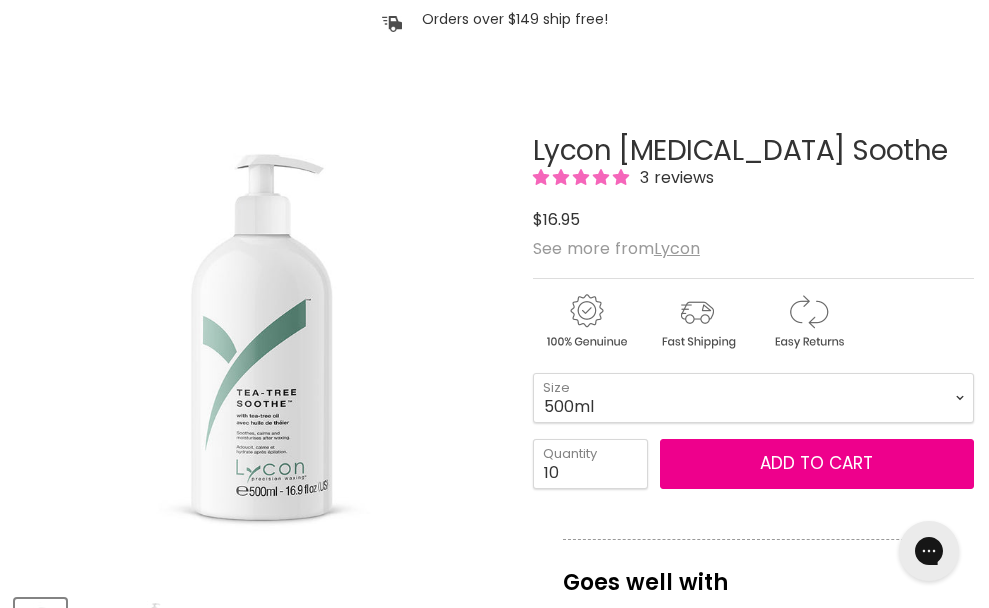 drag, startPoint x: 439, startPoint y: 415, endPoint x: 615, endPoint y: 476, distance: 186.2713 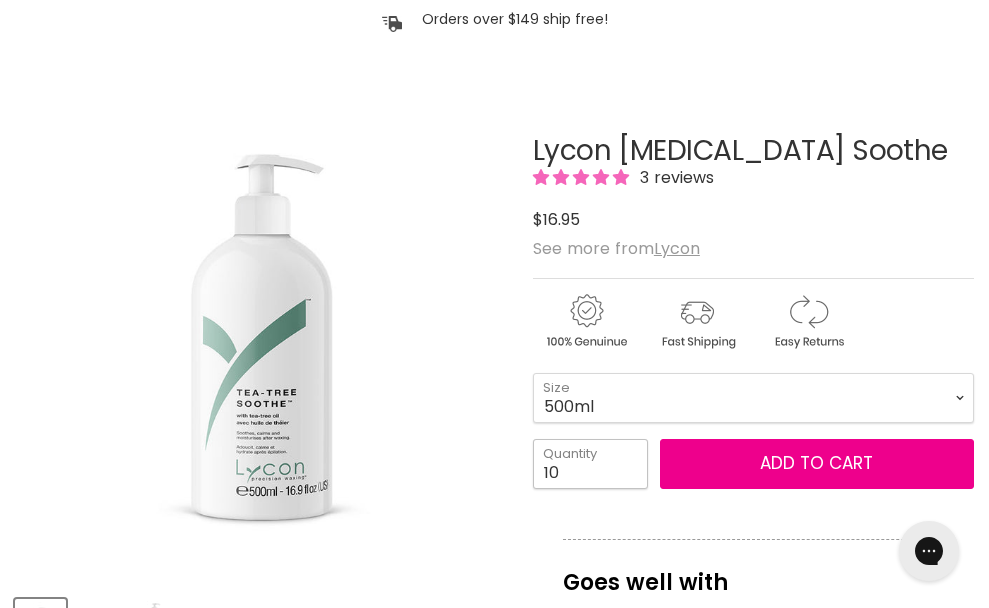 click on "10" at bounding box center [590, 464] 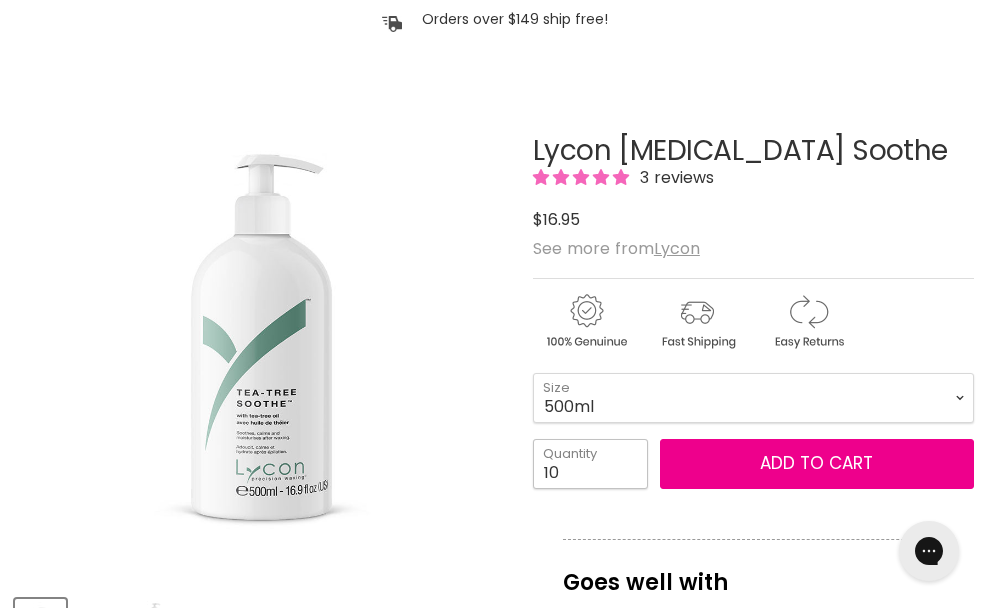 drag, startPoint x: 620, startPoint y: 471, endPoint x: 507, endPoint y: 475, distance: 113.07078 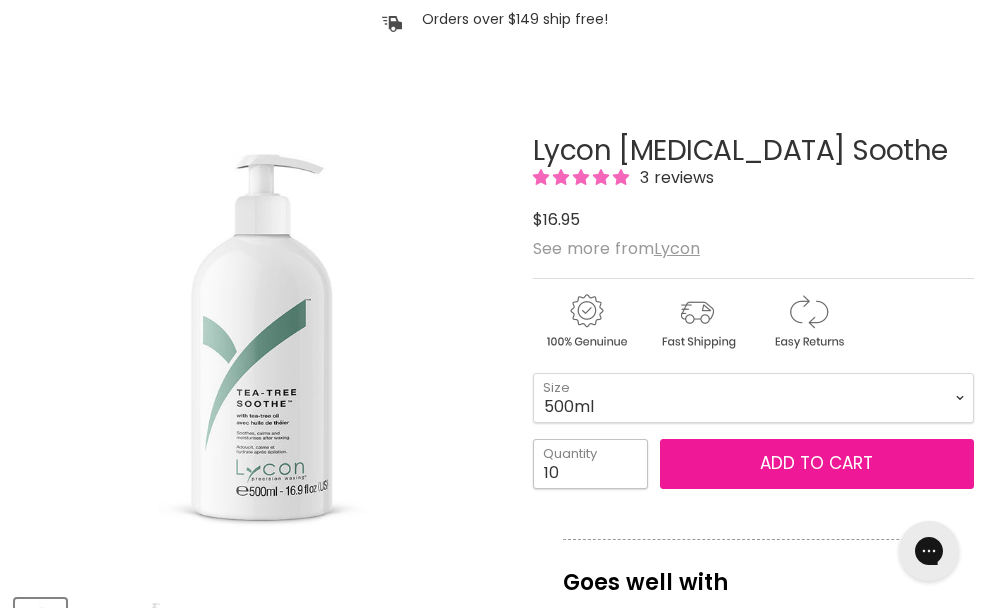 type on "1" 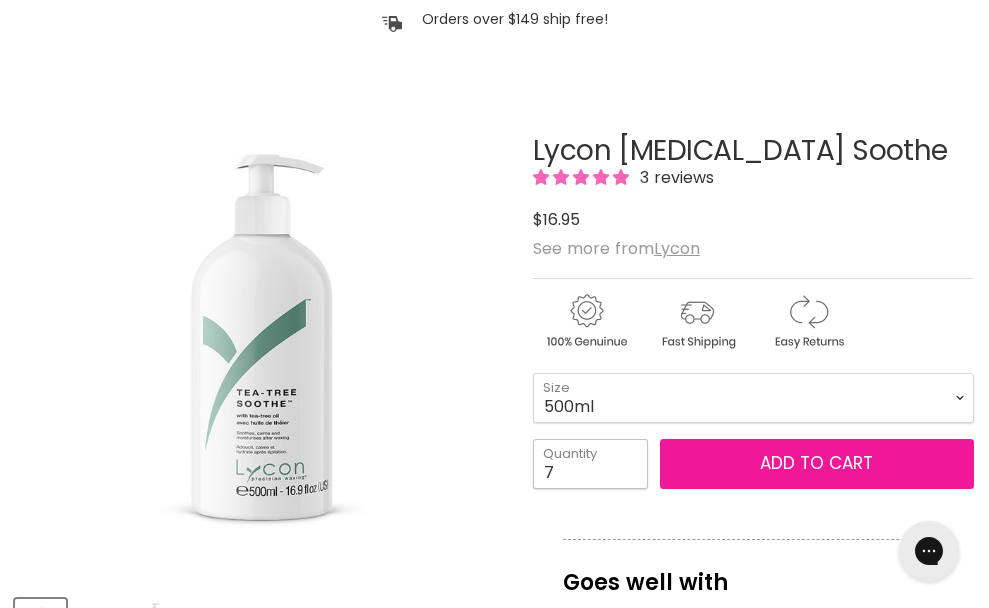 type on "7" 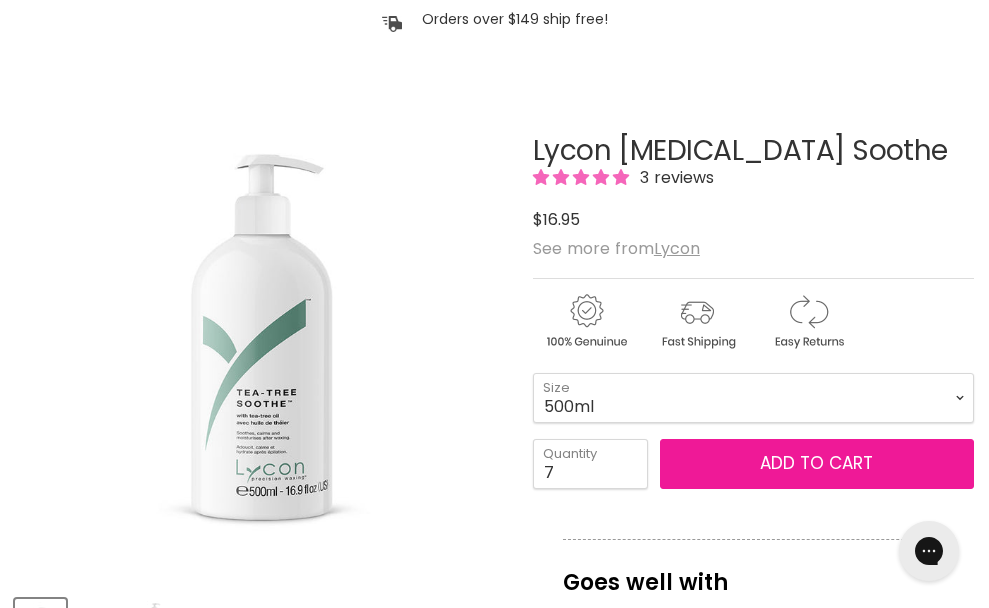 click on "Add to cart" at bounding box center [817, 464] 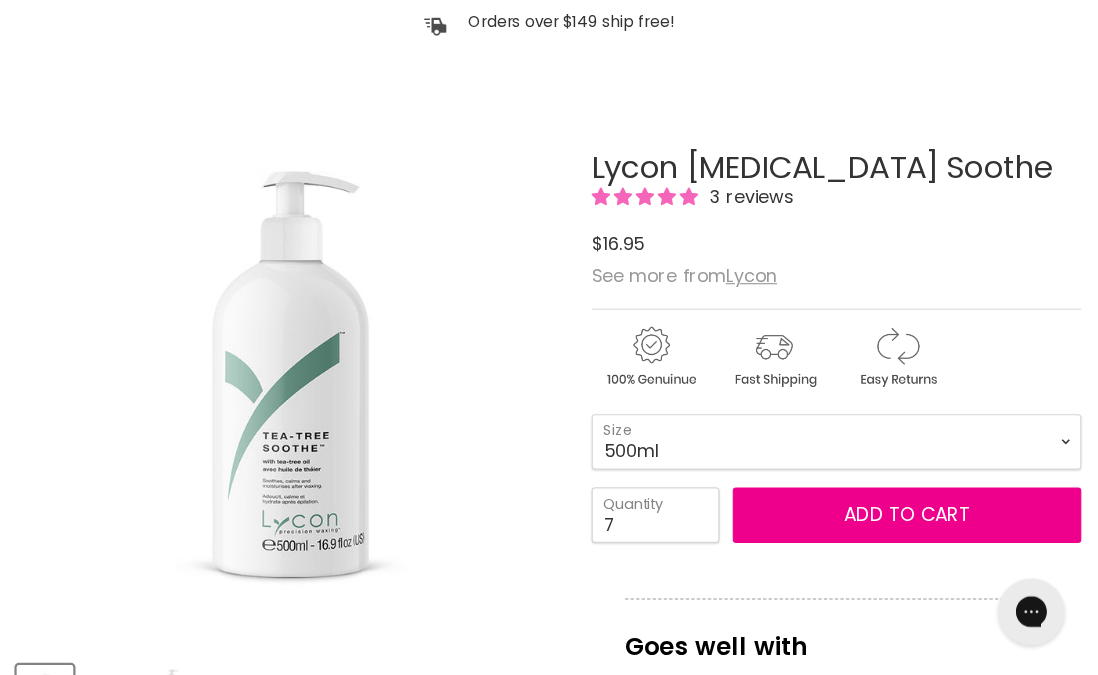 scroll, scrollTop: 194, scrollLeft: 0, axis: vertical 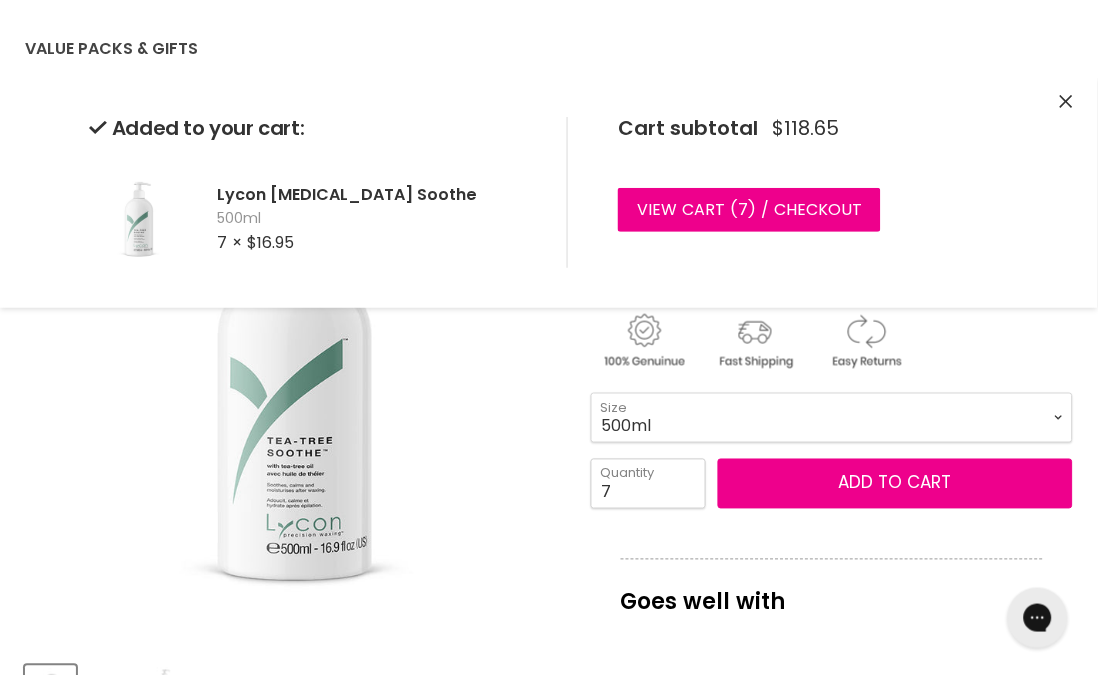 click on "7" at bounding box center (648, 484) 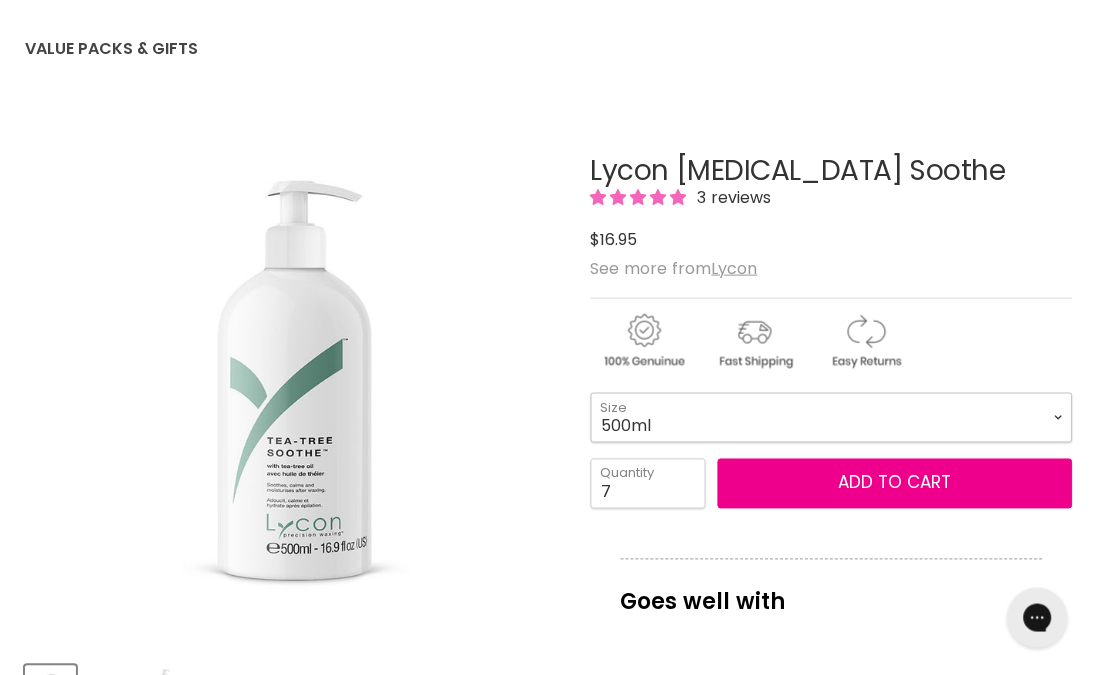 click on "125ml
500ml
1 Litre" at bounding box center [832, 418] 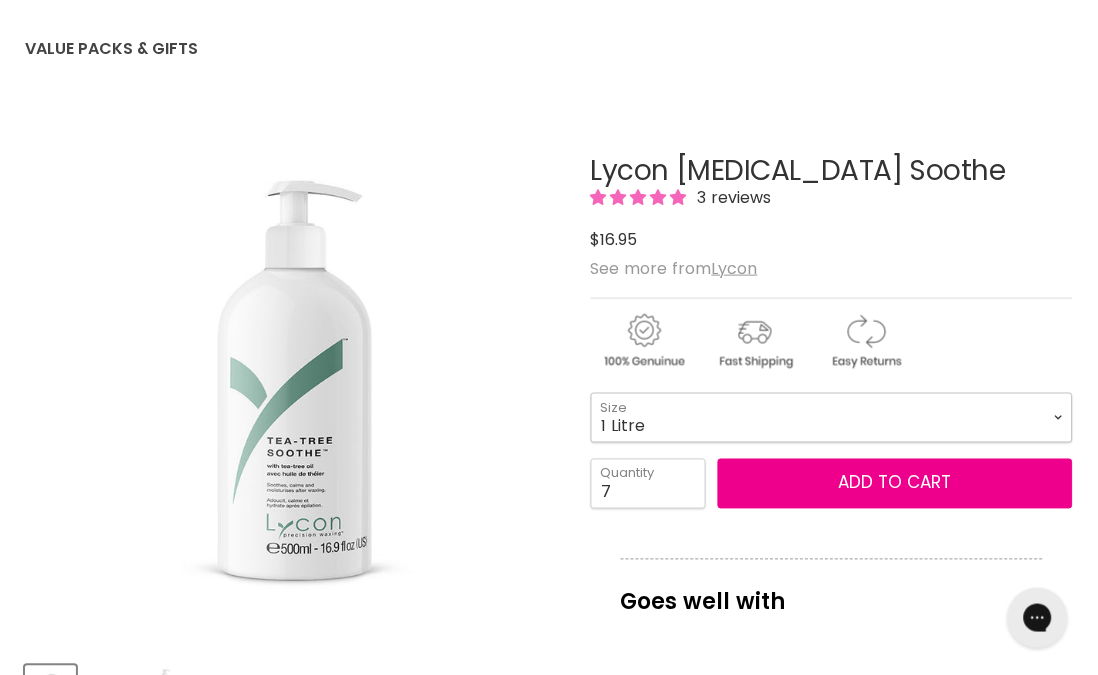click on "125ml
500ml
1 Litre" at bounding box center [832, 418] 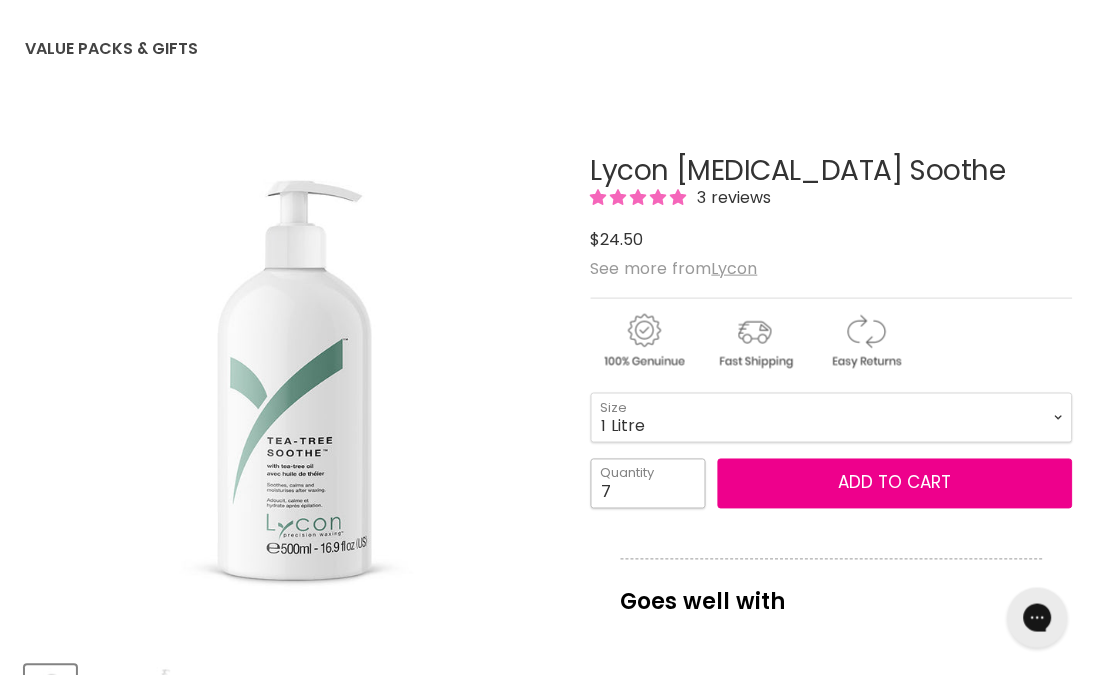 drag, startPoint x: 653, startPoint y: 483, endPoint x: 575, endPoint y: 476, distance: 78.31347 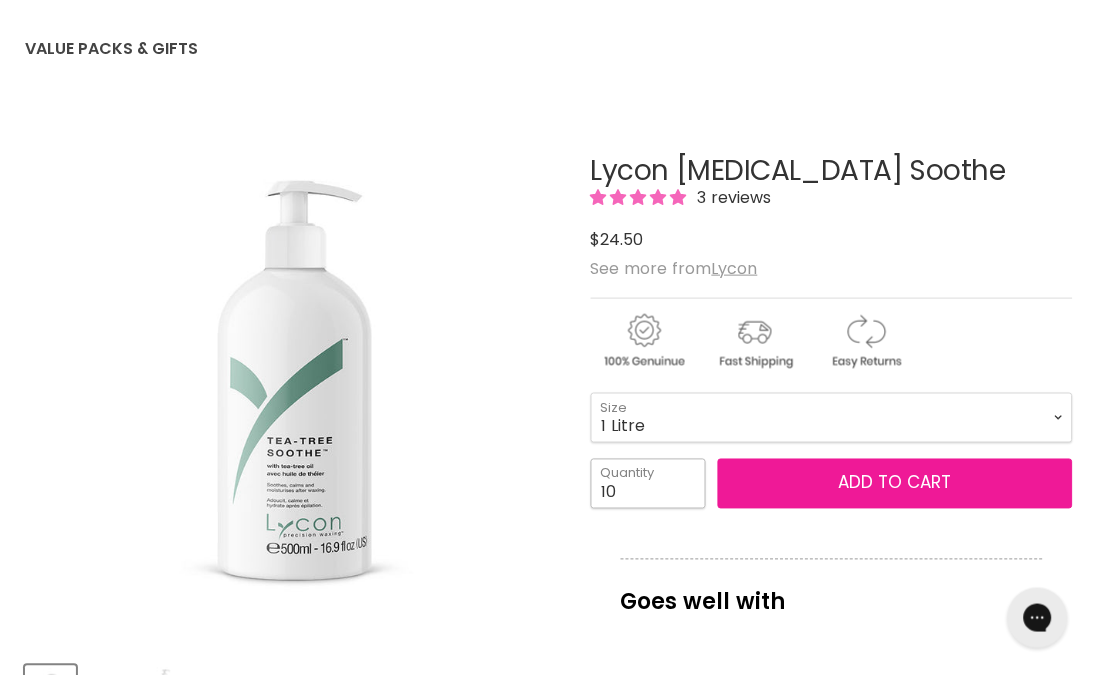 type on "10" 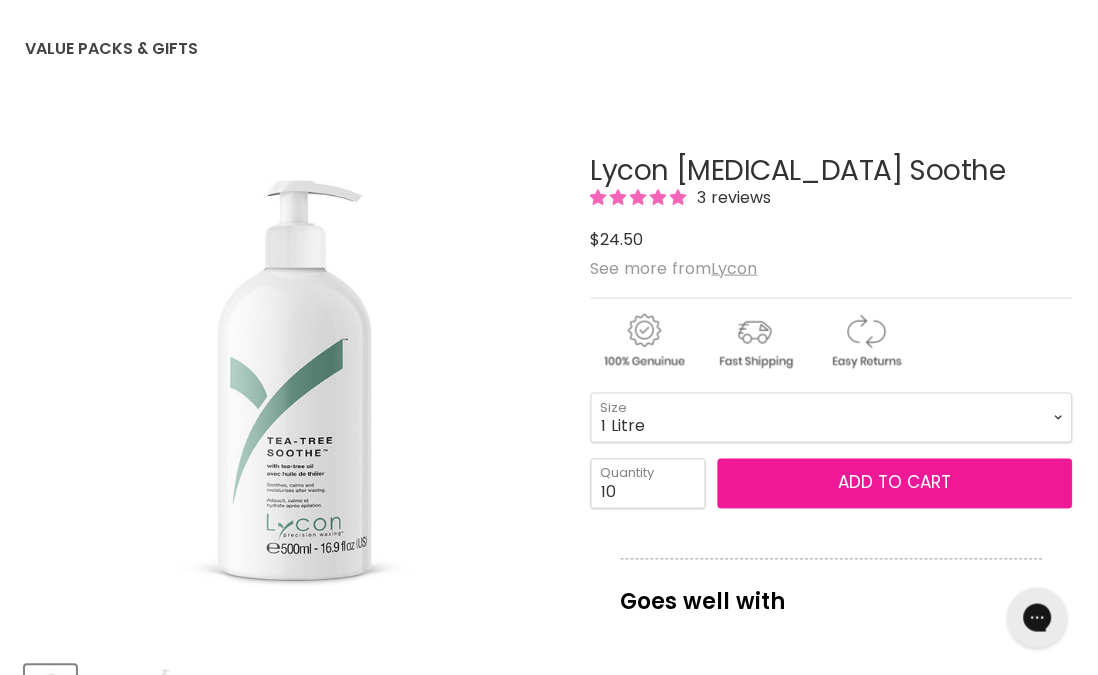 click on "Add to cart" at bounding box center (895, 484) 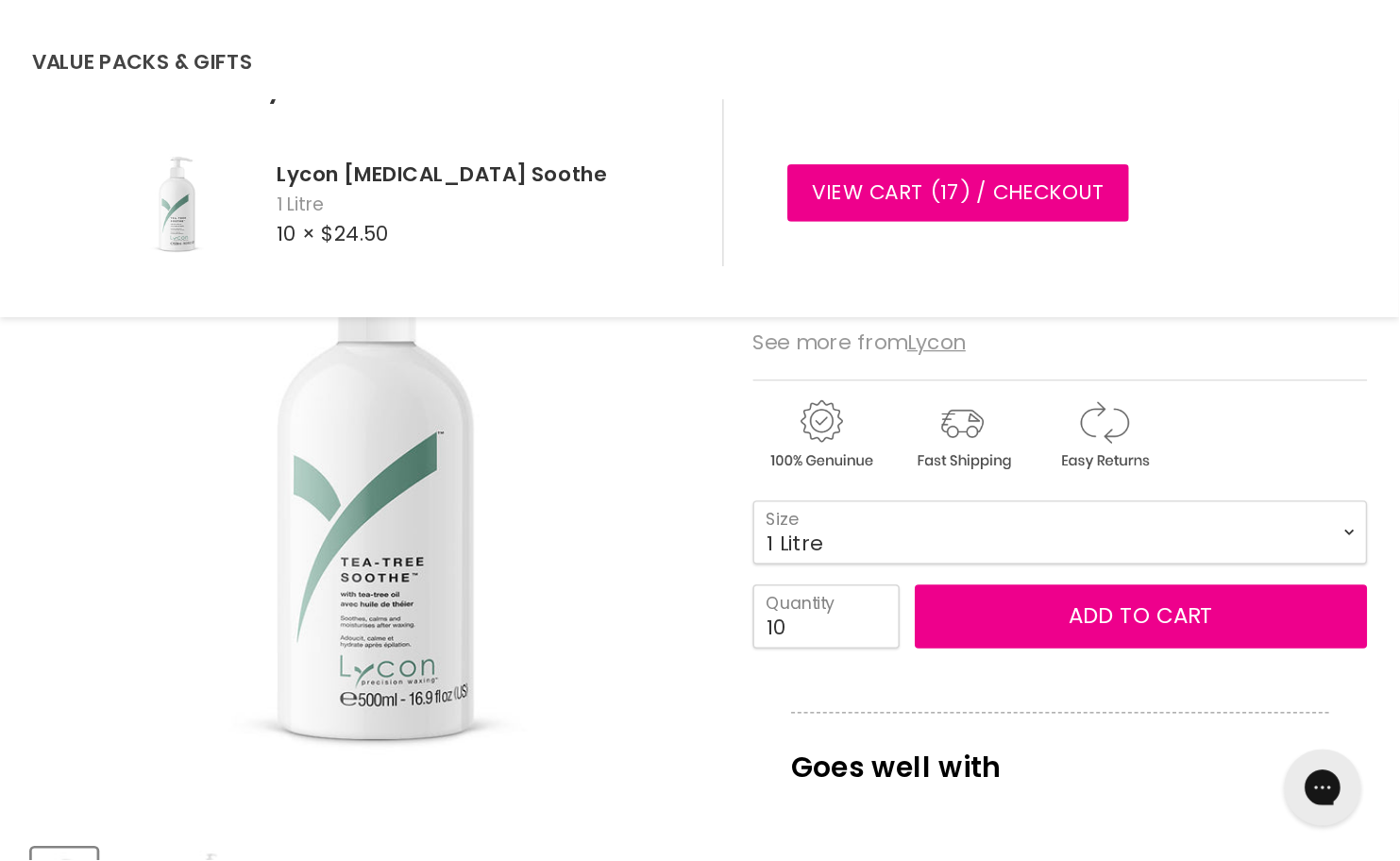 scroll, scrollTop: 184, scrollLeft: 0, axis: vertical 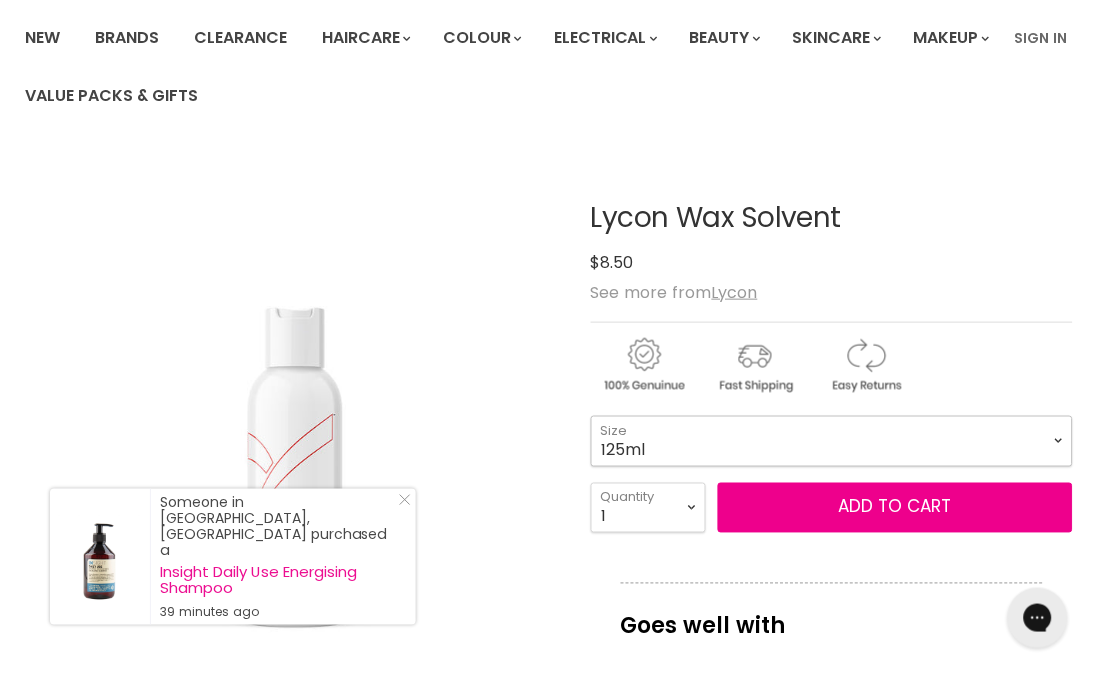 click on "125ml
500ml
1 Litre" at bounding box center (832, 441) 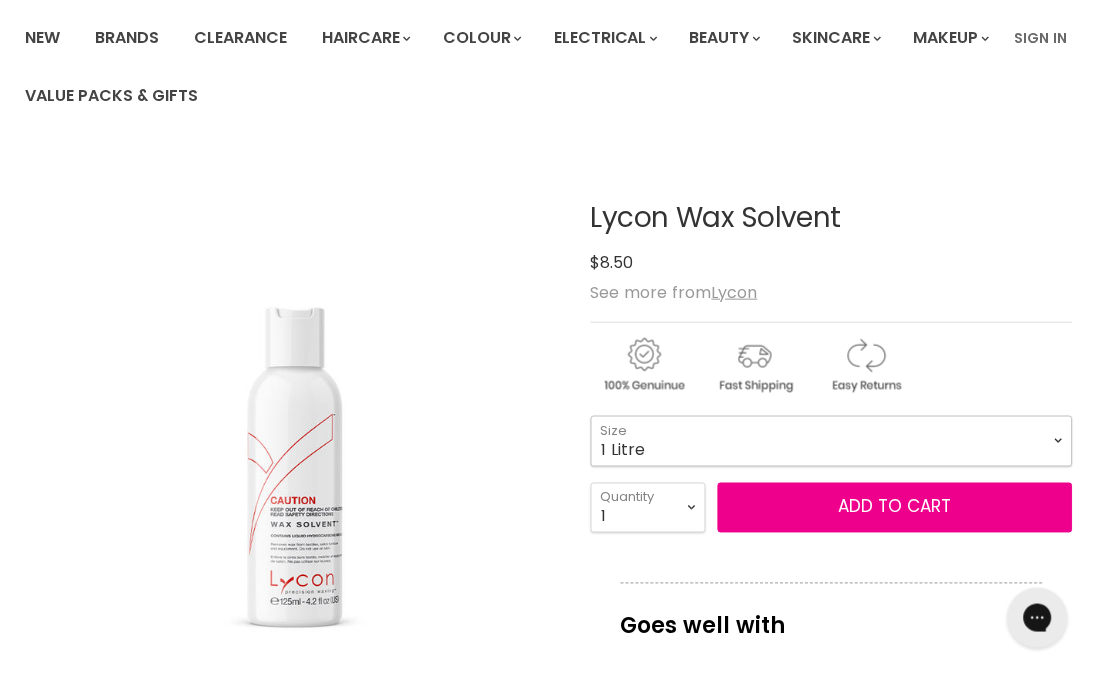 click on "125ml
500ml
1 Litre" at bounding box center [832, 441] 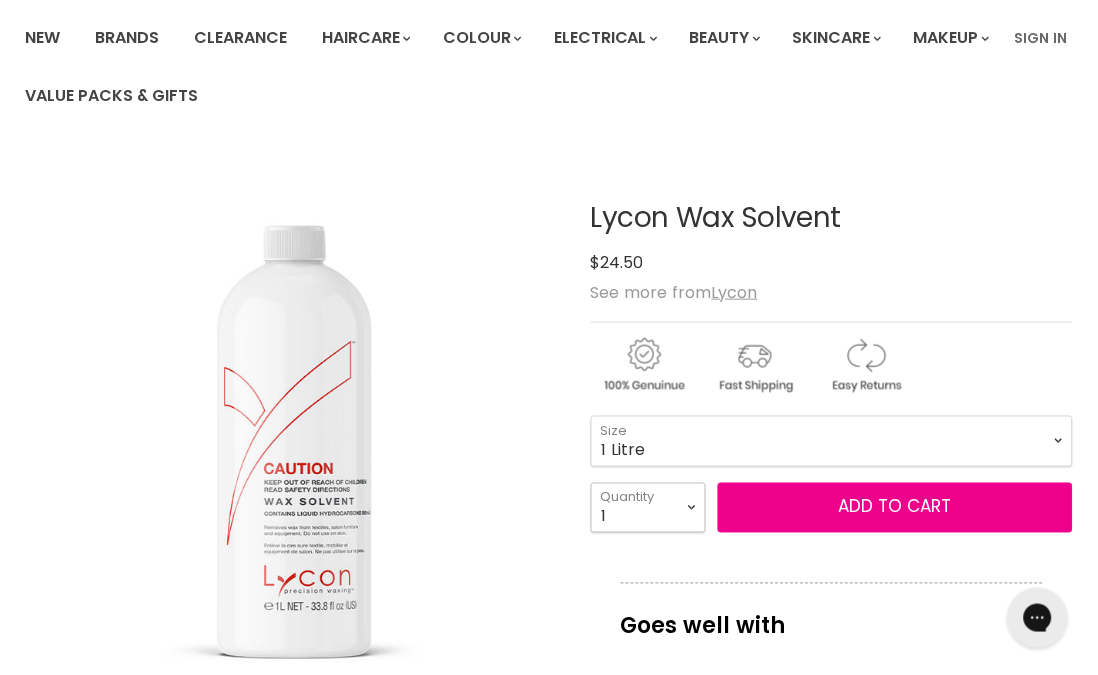 click on "1
2
3
4
5
6
7
8
9
10+" at bounding box center (648, 508) 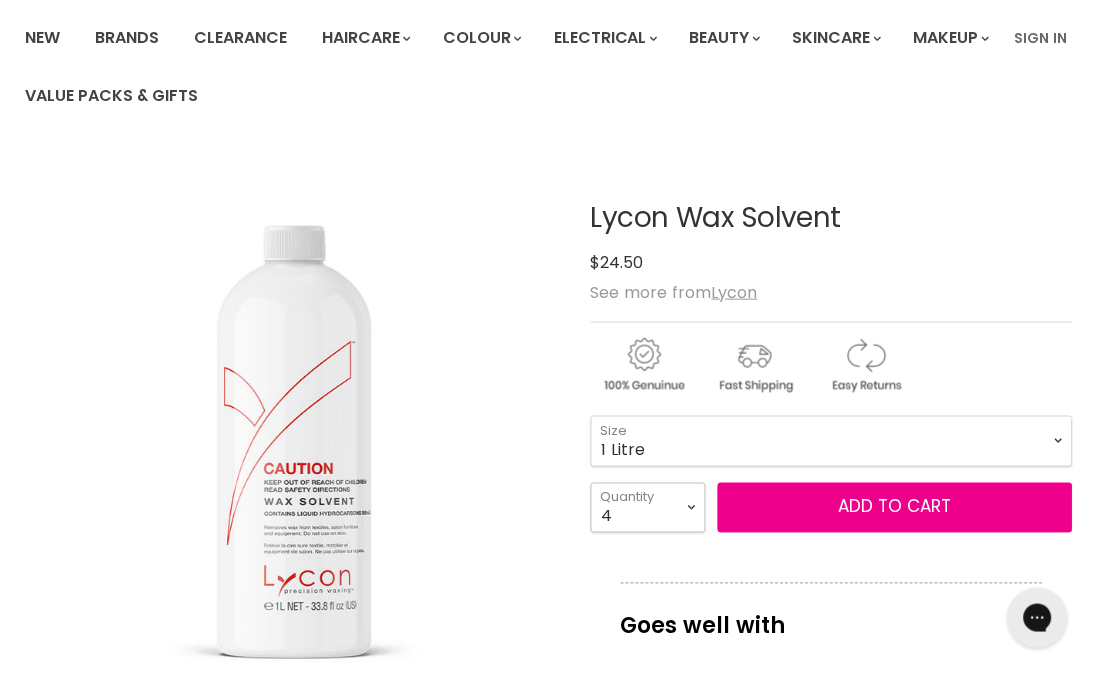 click on "1
2
3
4
5
6
7
8
9
10+" at bounding box center [648, 508] 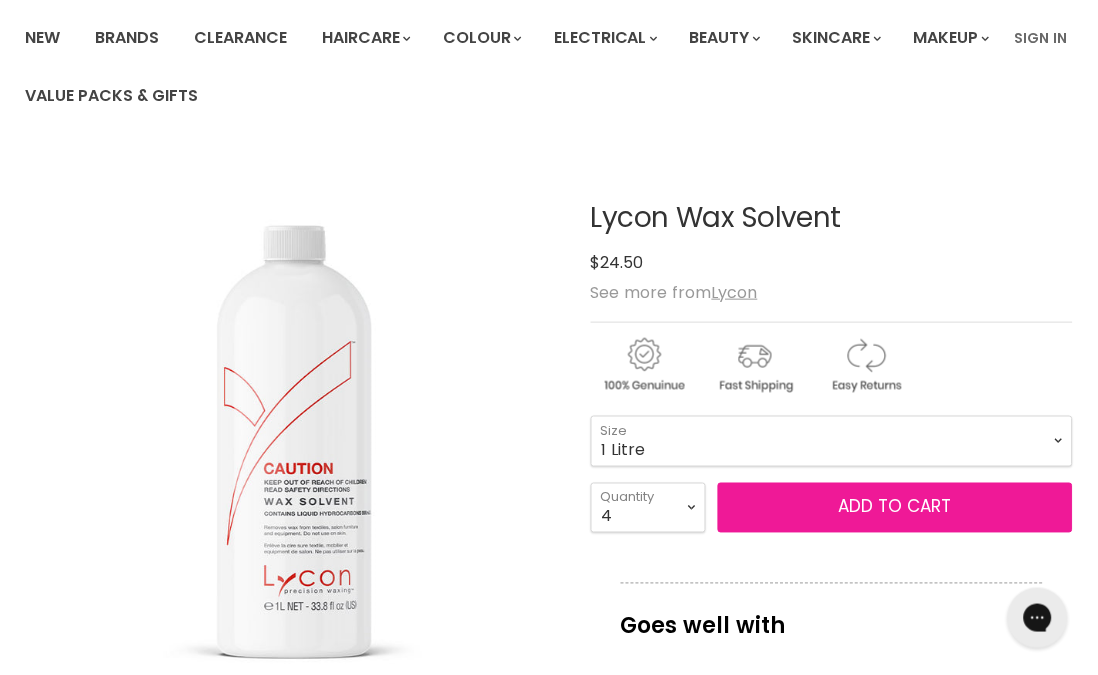click on "Add to cart" at bounding box center (895, 508) 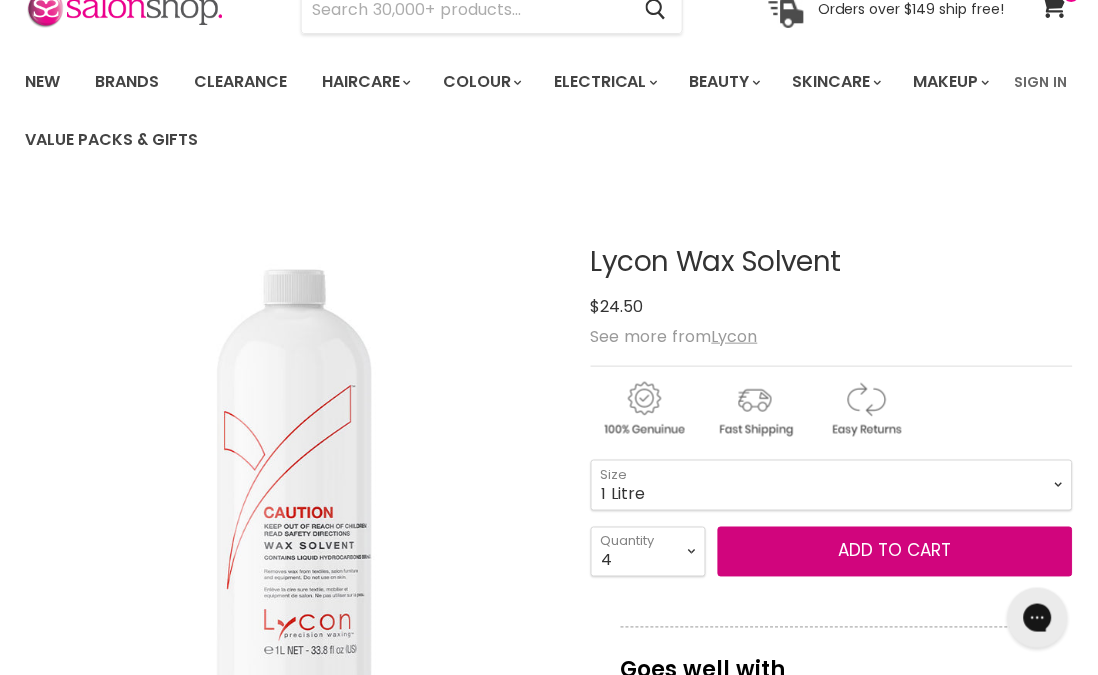 scroll, scrollTop: 111, scrollLeft: 0, axis: vertical 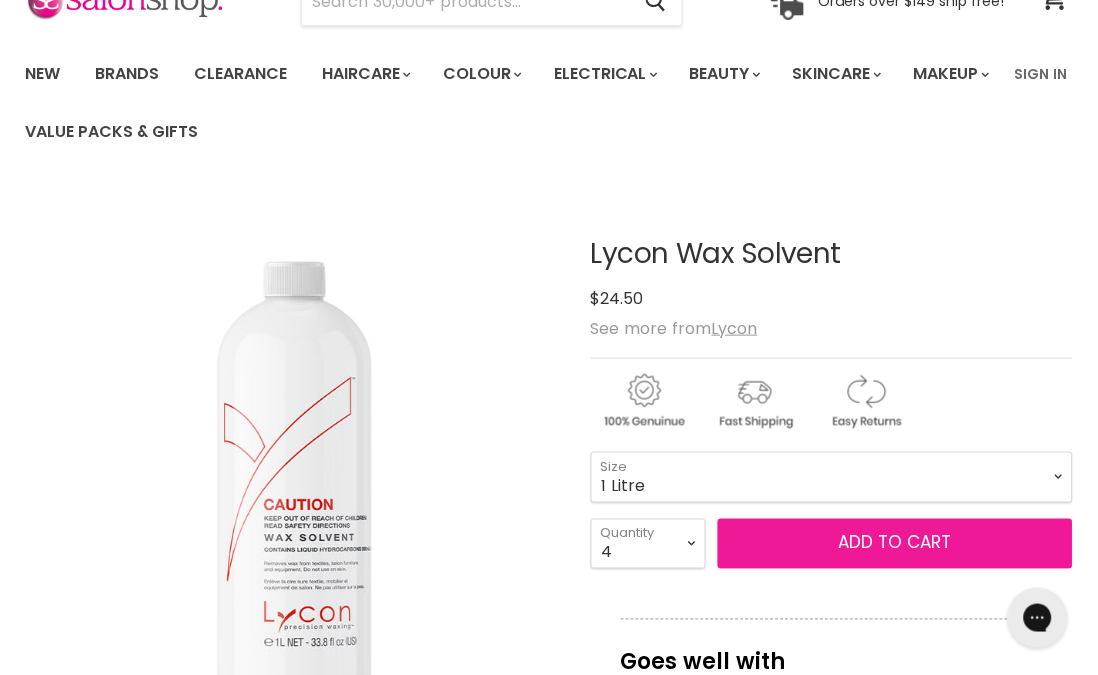 click on "Add to cart" at bounding box center [895, 544] 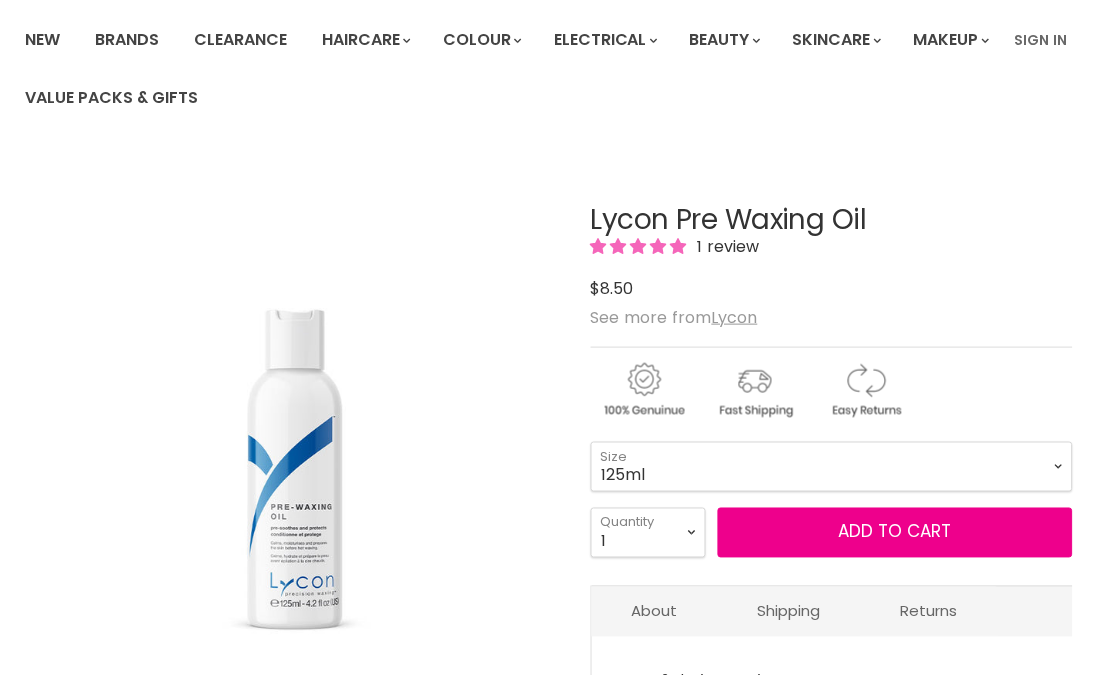 scroll, scrollTop: 147, scrollLeft: 0, axis: vertical 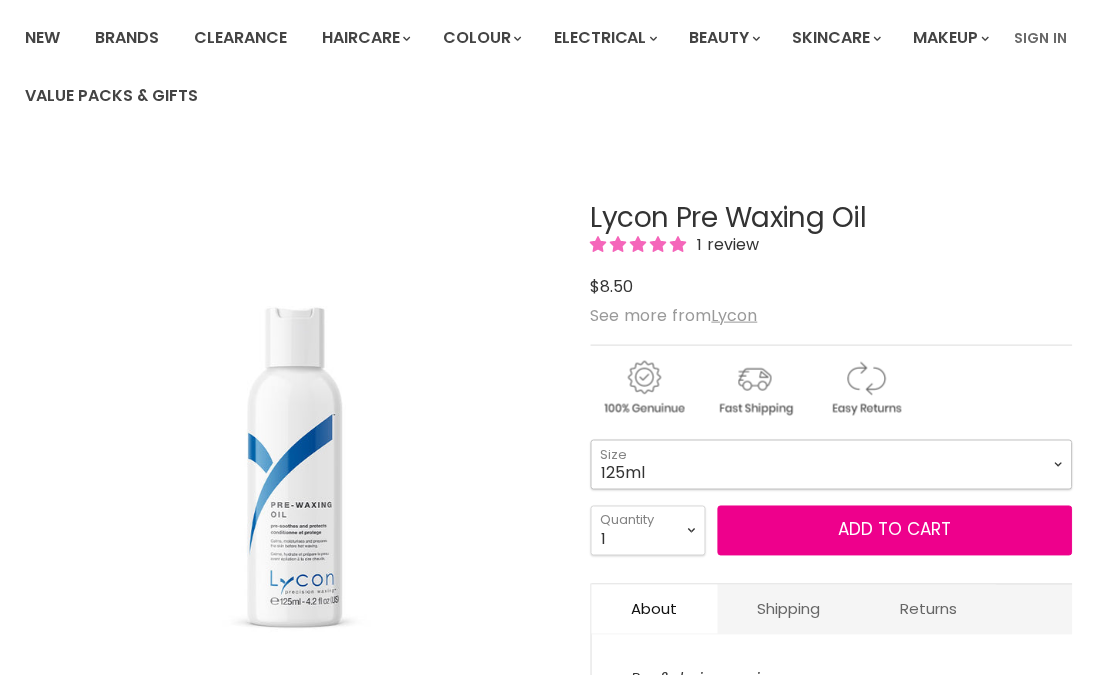 click on "125ml
500ml
1 Litre" at bounding box center (832, 465) 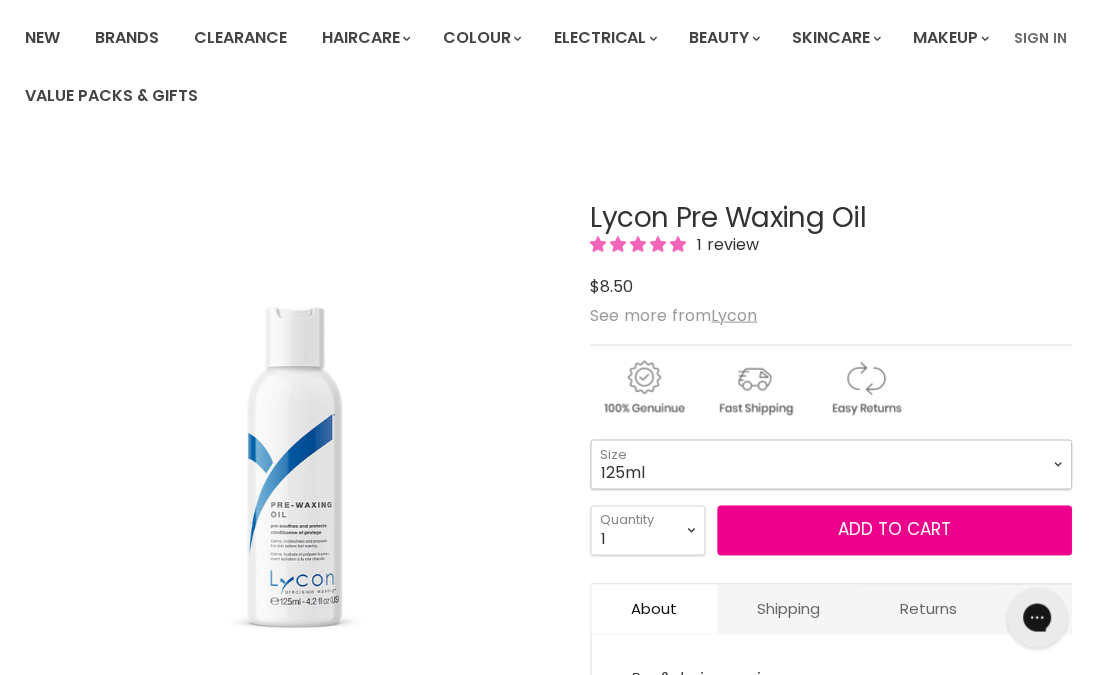 scroll, scrollTop: 0, scrollLeft: 0, axis: both 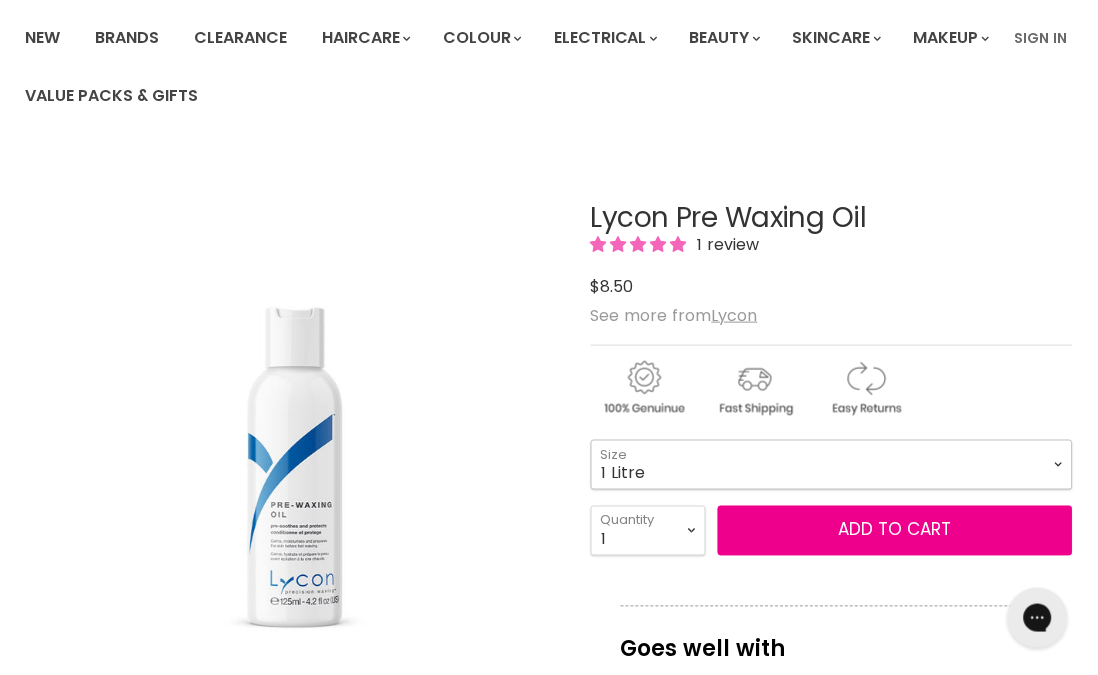 click on "125ml
500ml
1 Litre" at bounding box center [832, 465] 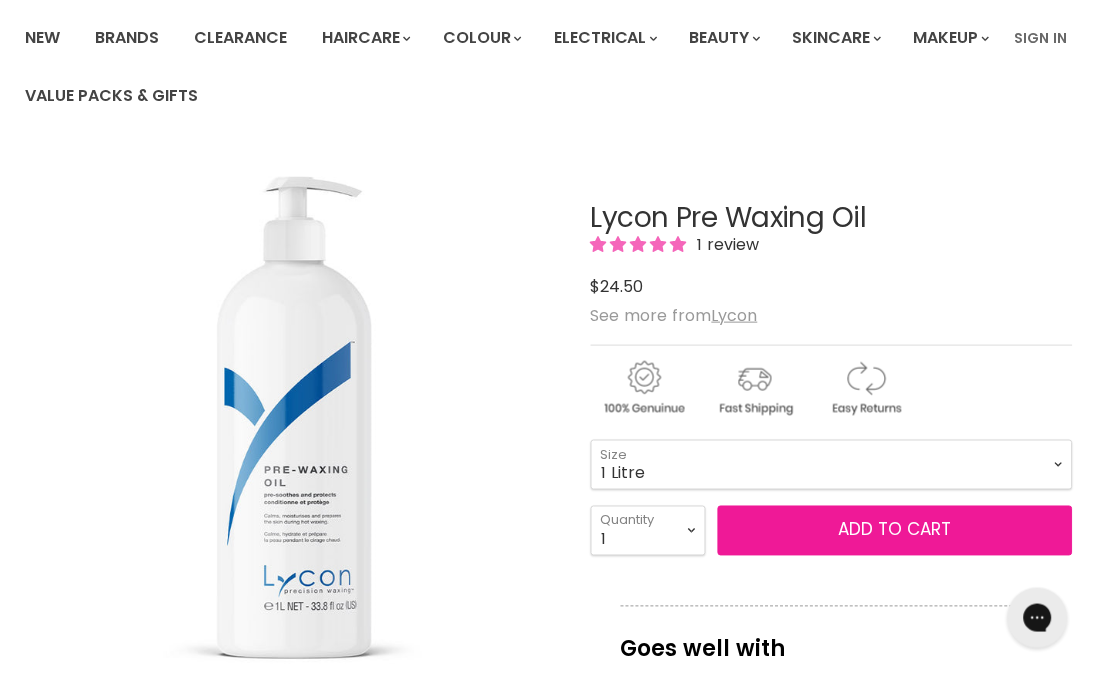 click on "Add to cart" at bounding box center (895, 531) 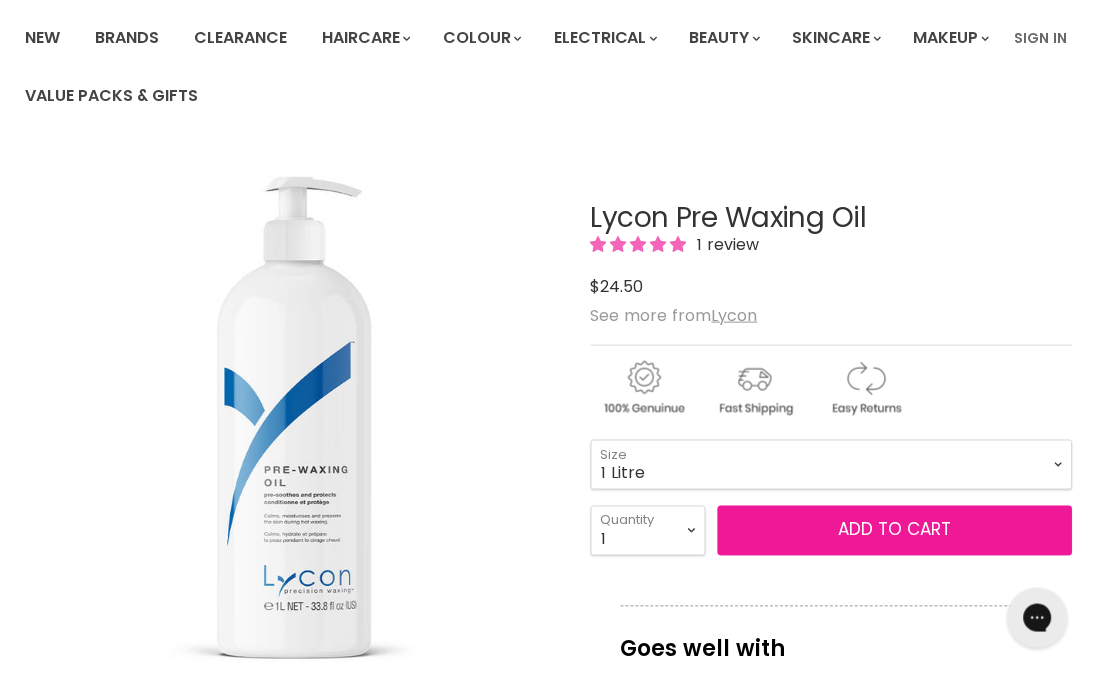 click on "Add to cart" at bounding box center [895, 531] 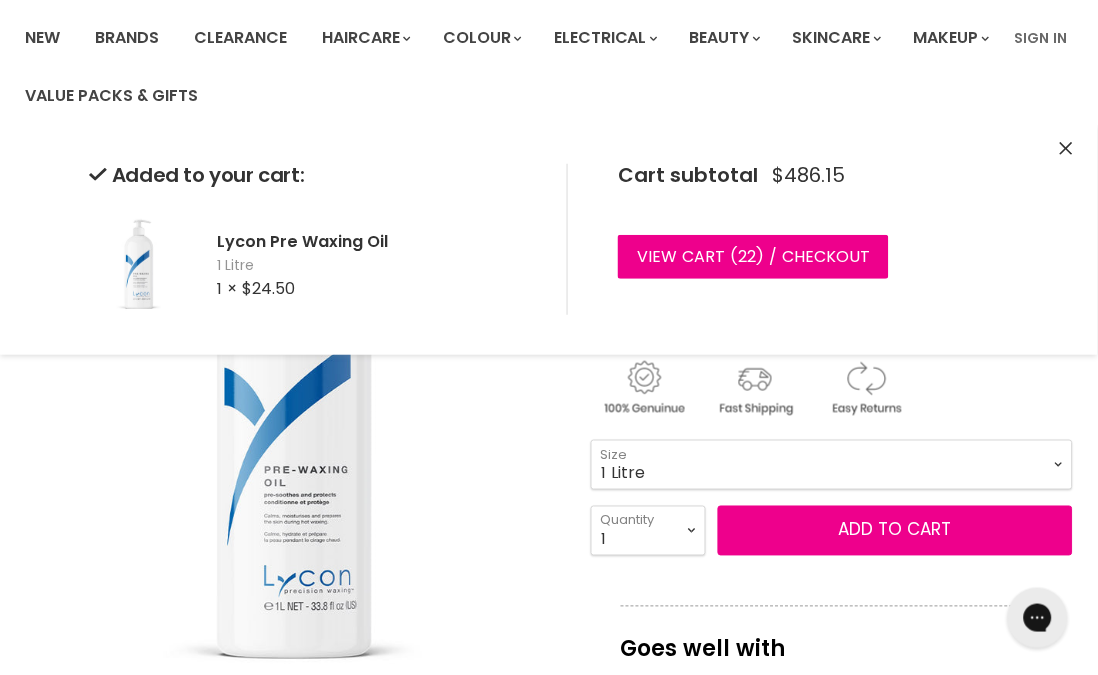 click on "125ml
500ml
1 Litre" at bounding box center (832, 465) 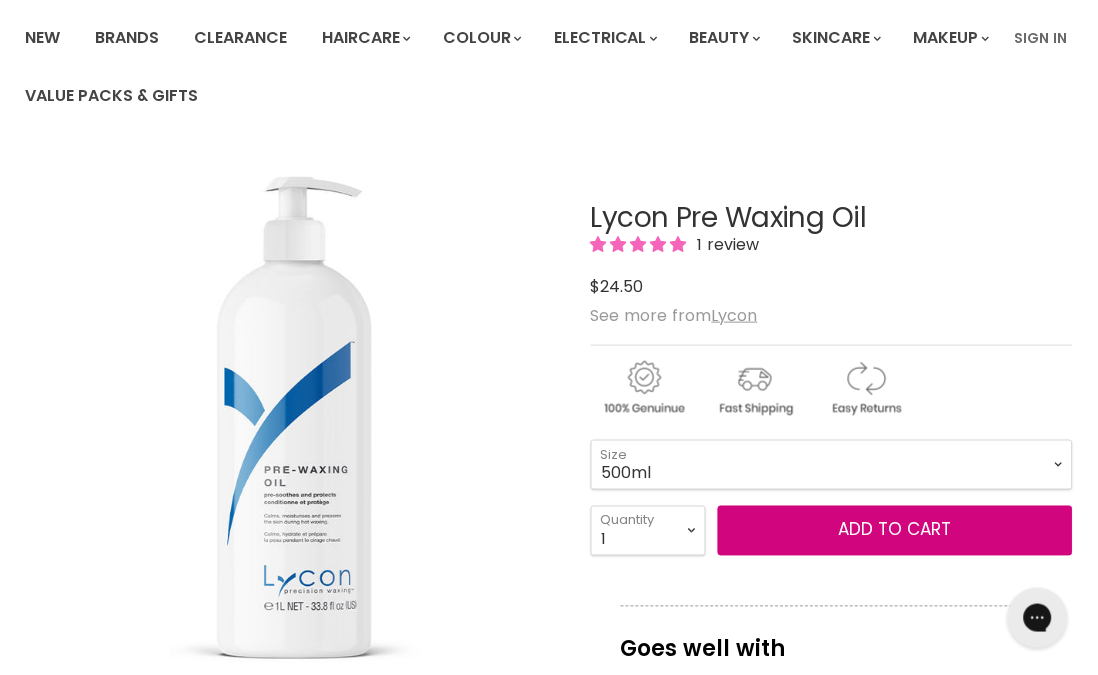 click on "125ml
500ml
1 Litre" at bounding box center [832, 465] 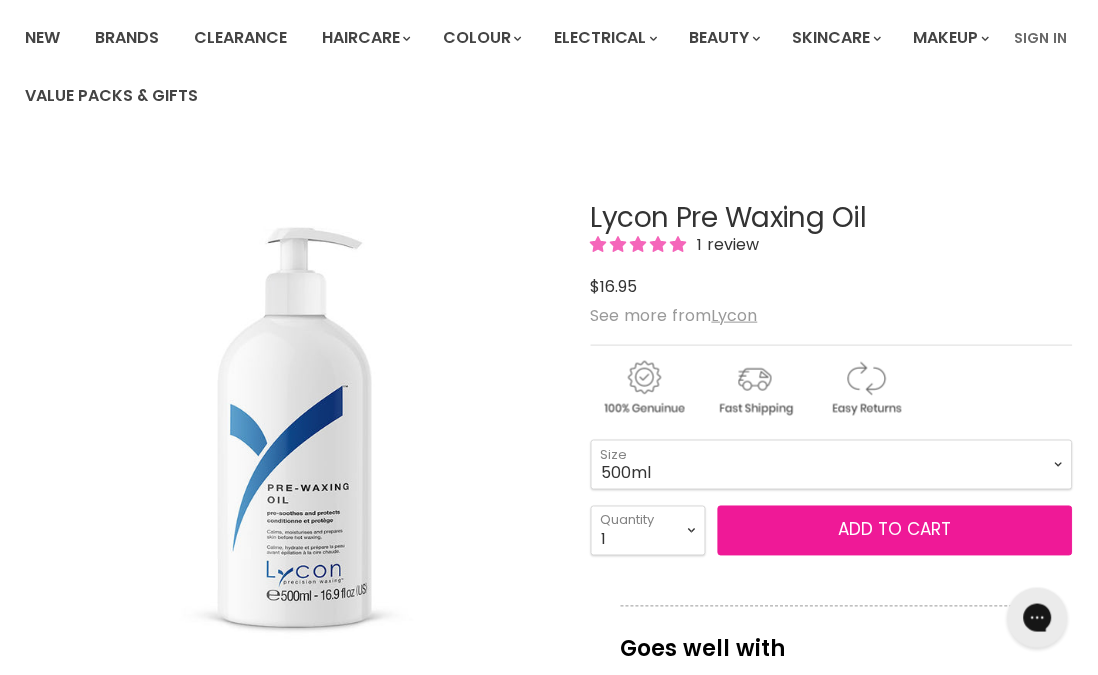 click on "Add to cart" at bounding box center [895, 531] 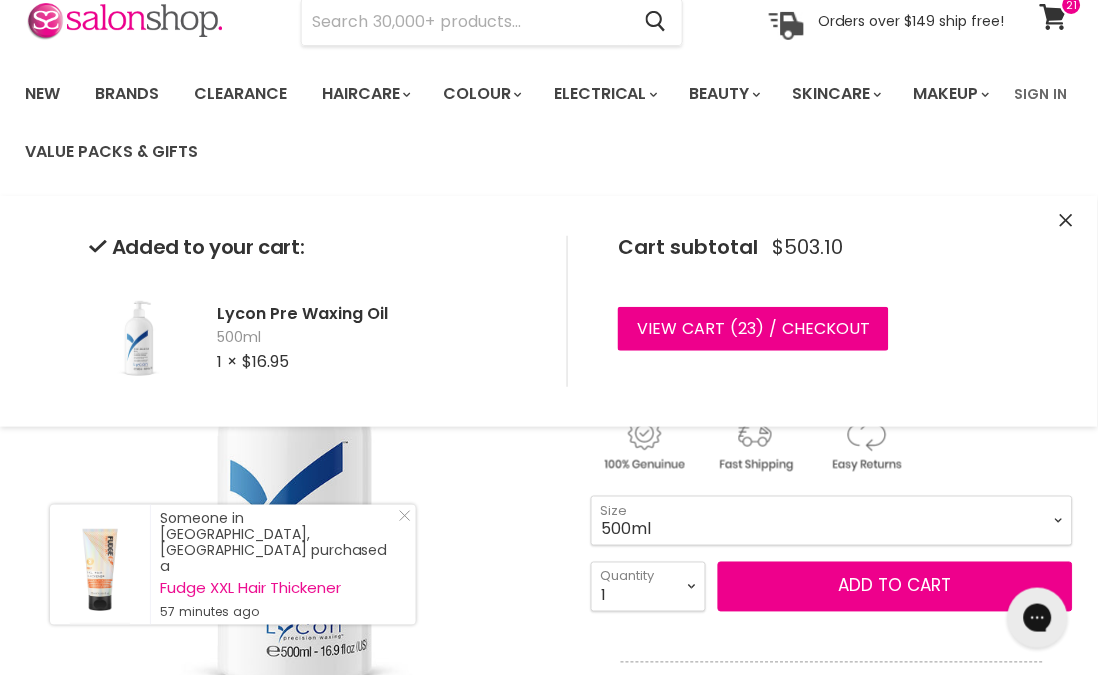 scroll, scrollTop: 74, scrollLeft: 0, axis: vertical 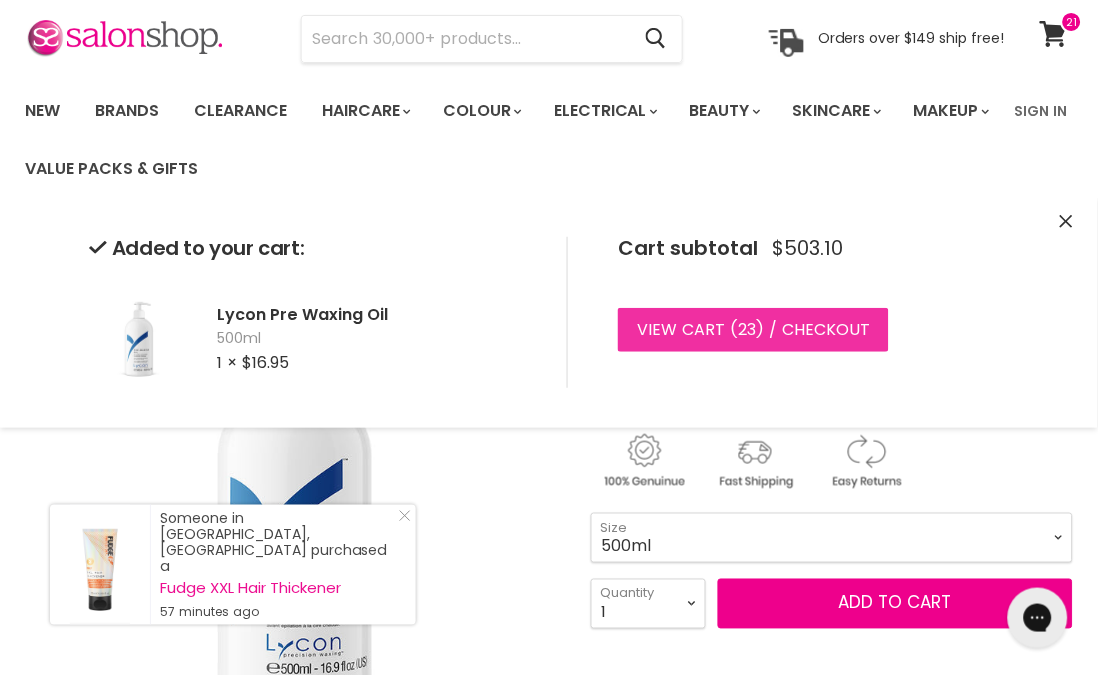 click on "View cart ( 23 )  /  Checkout" at bounding box center [753, 330] 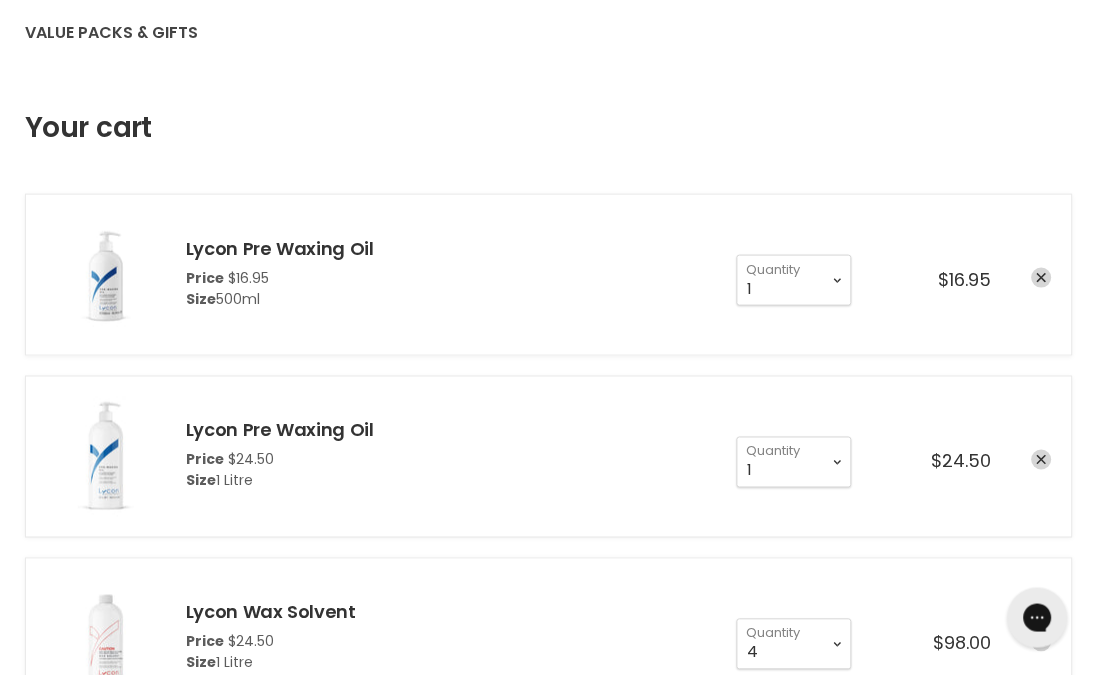 scroll, scrollTop: 0, scrollLeft: 0, axis: both 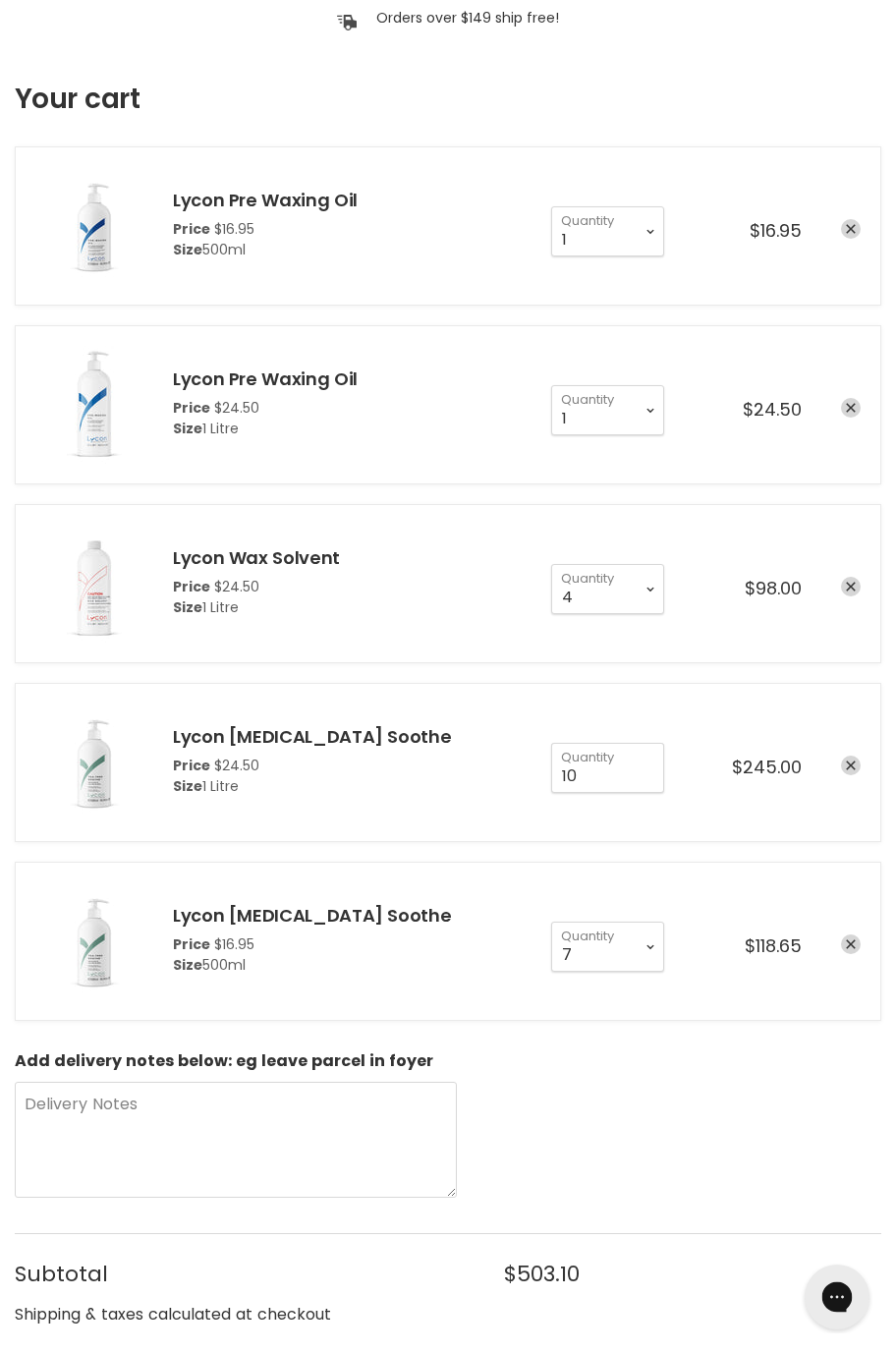 click at bounding box center [837, 1297] 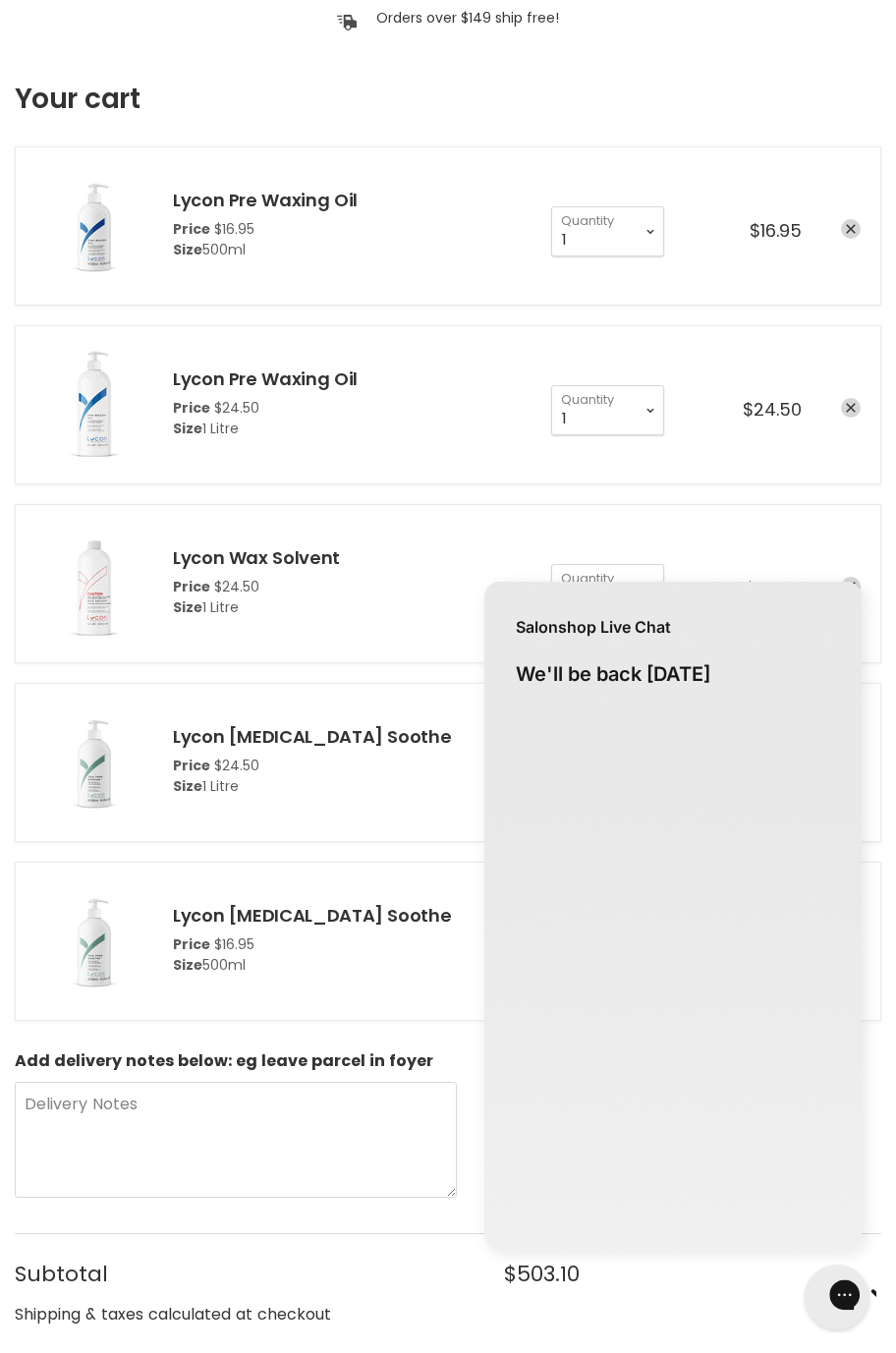 scroll, scrollTop: 0, scrollLeft: 0, axis: both 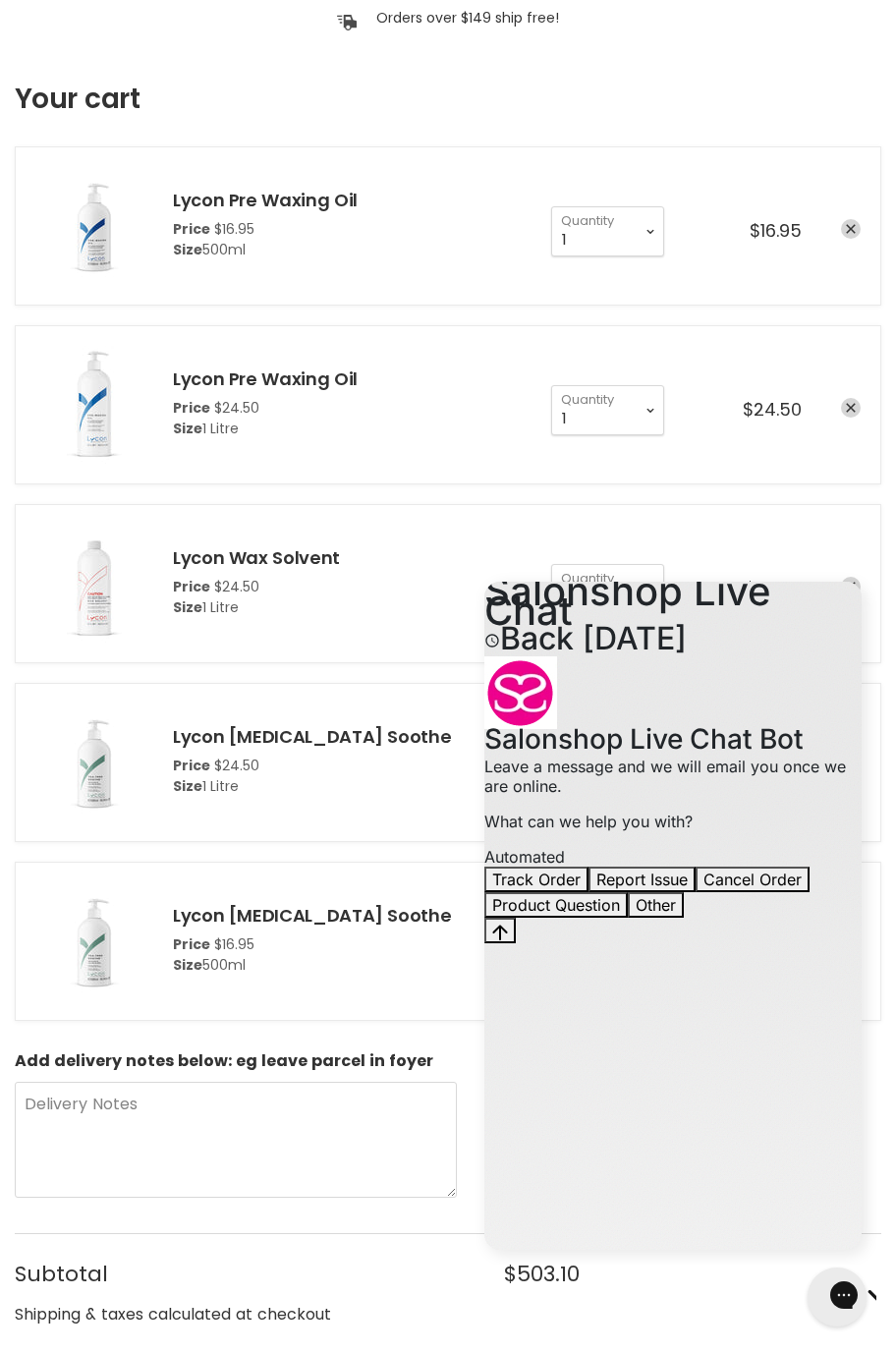 click on ", Automated" at bounding box center [673, 857] 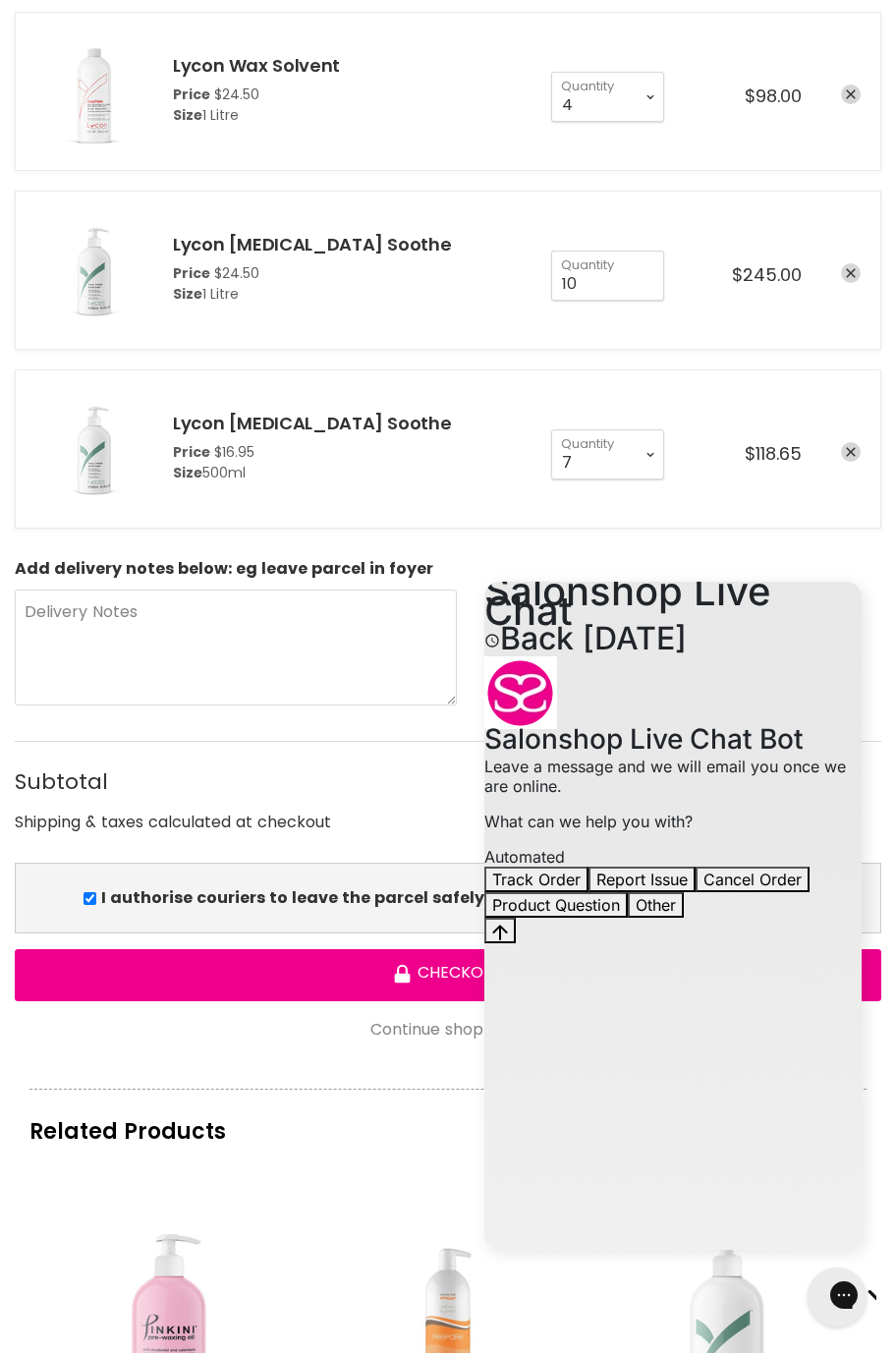 scroll, scrollTop: 591, scrollLeft: 0, axis: vertical 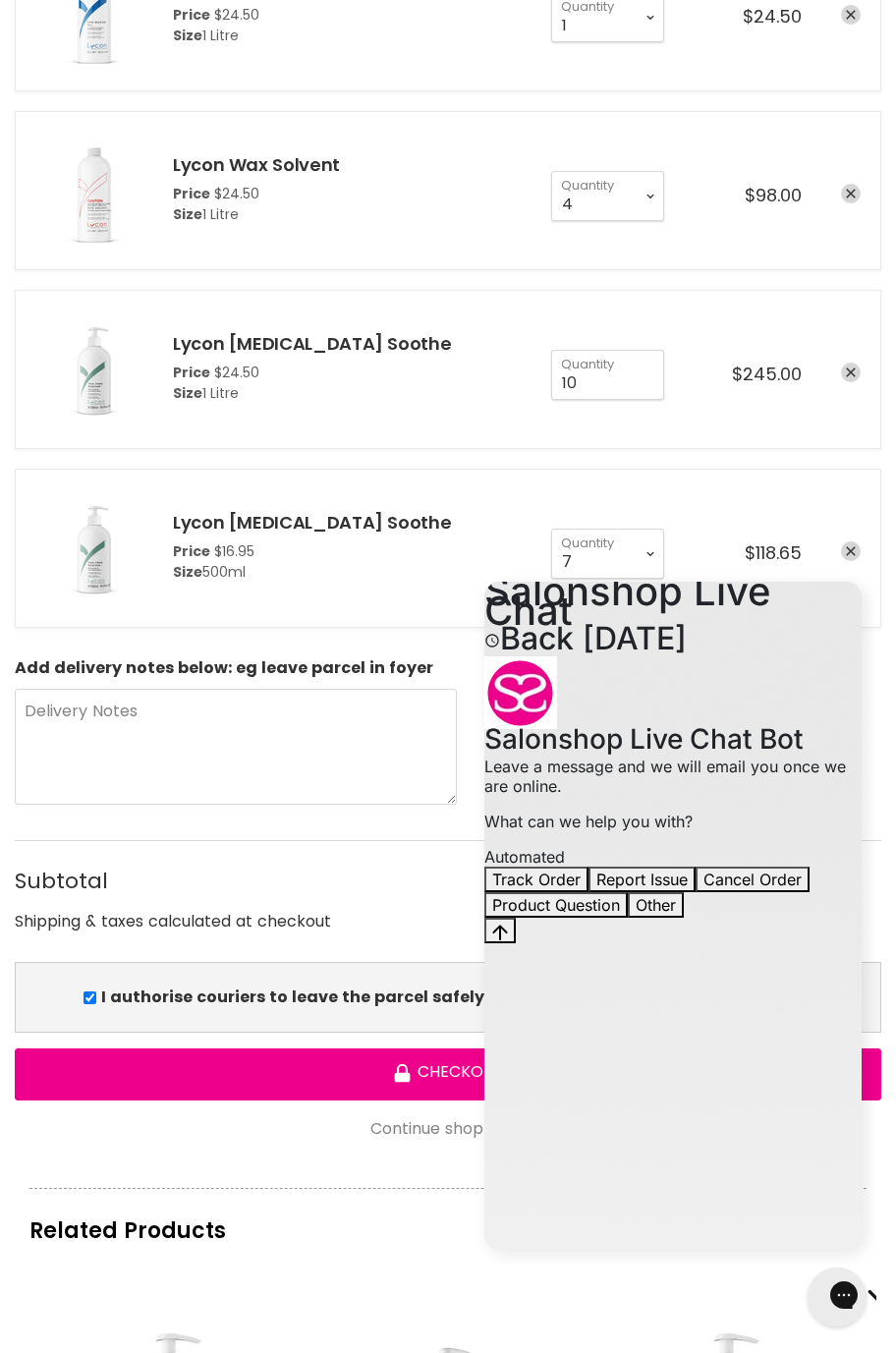 click on "Add delivery notes below: eg leave parcel in foyer
Delivery Notes
Subtotal
$503.10
Shipping & taxes calculated at checkout
I authorise couriers to leave the parcel safely without a signature if no-one is home.
Checkout
Continue shopping" at bounding box center (448, 899) 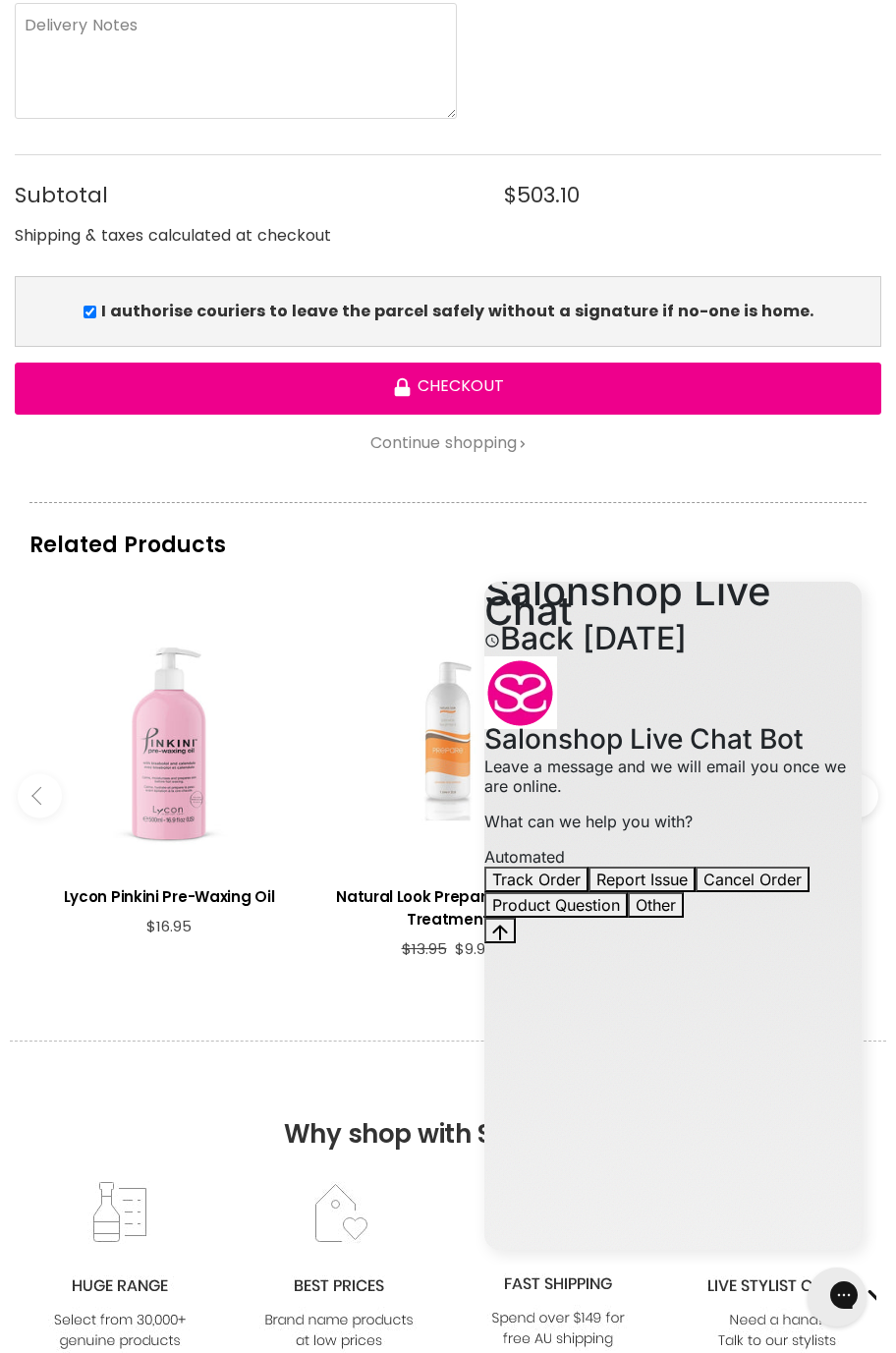scroll, scrollTop: 1279, scrollLeft: 0, axis: vertical 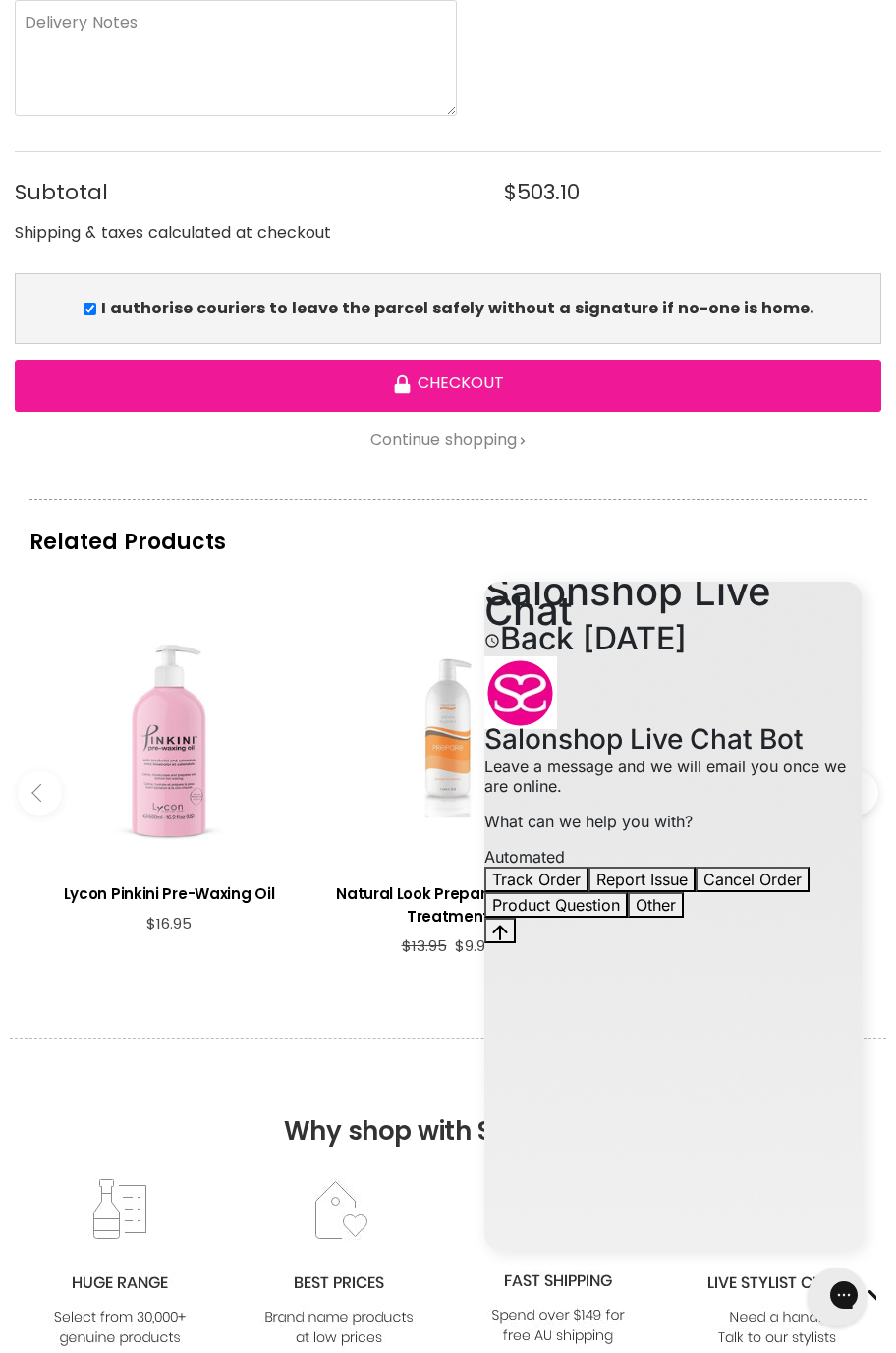 click on "Checkout" at bounding box center [448, 385] 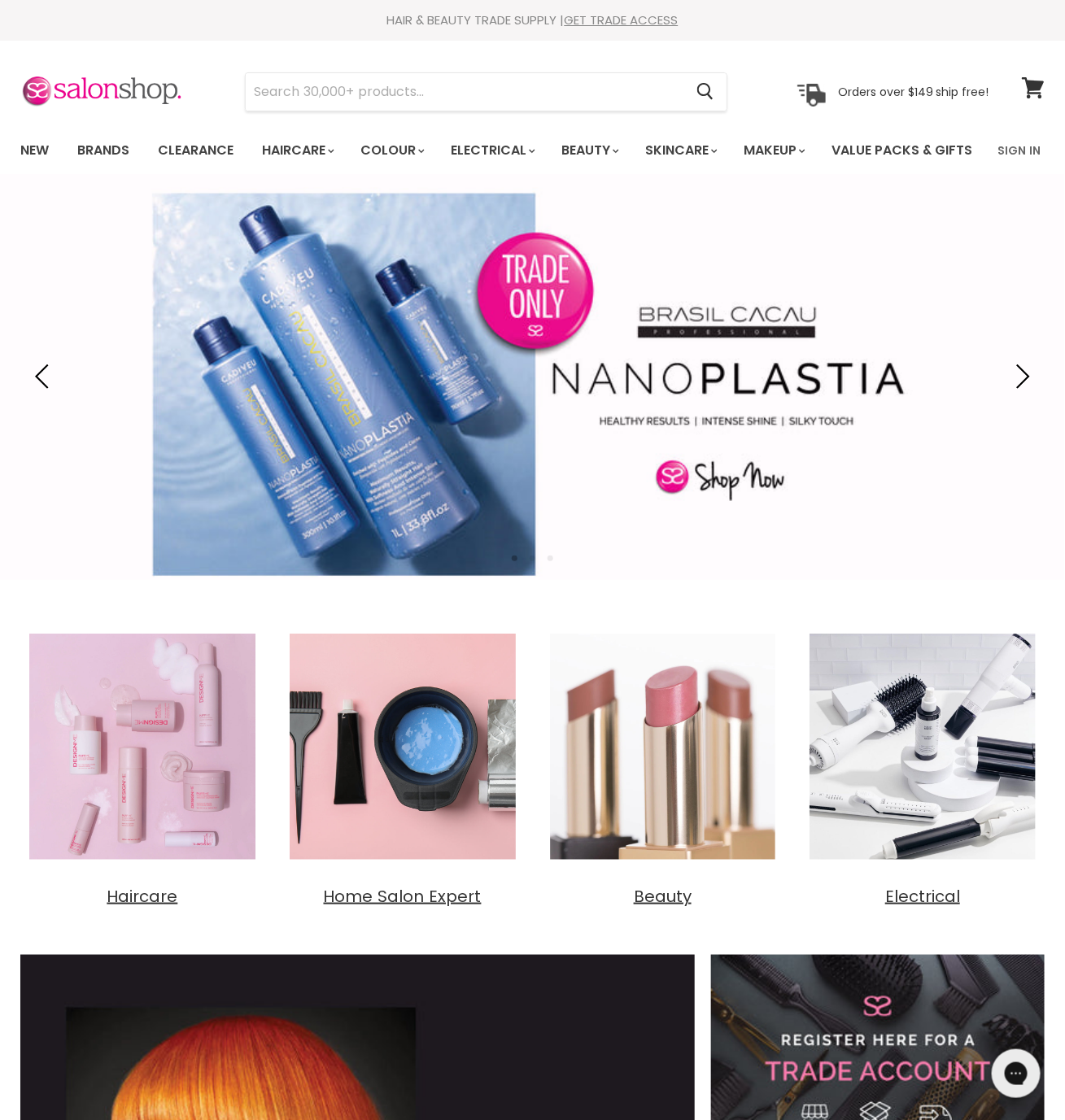 scroll, scrollTop: 118, scrollLeft: 0, axis: vertical 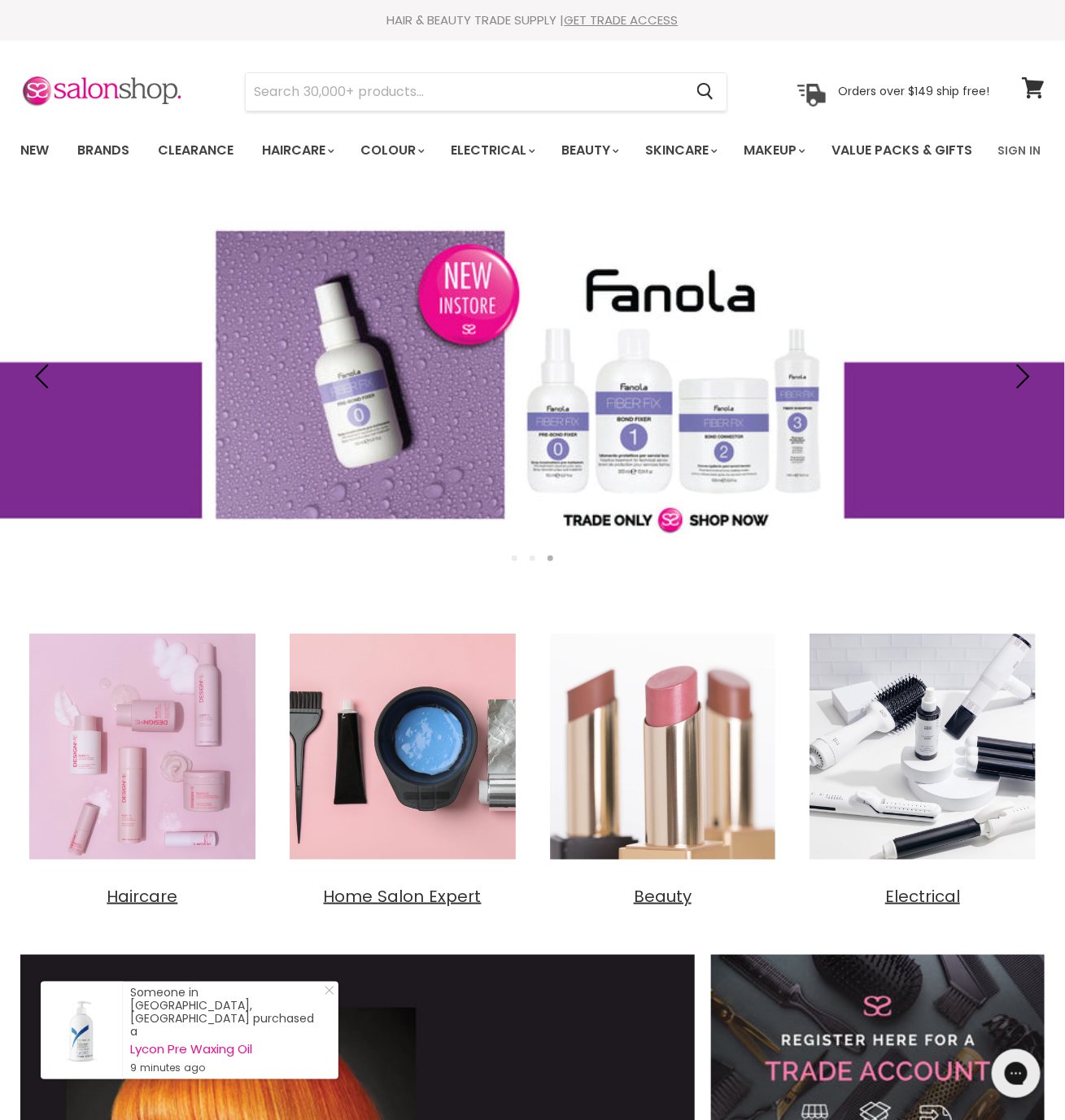click on "Orders over $149 ship free!" at bounding box center [914, 91] 